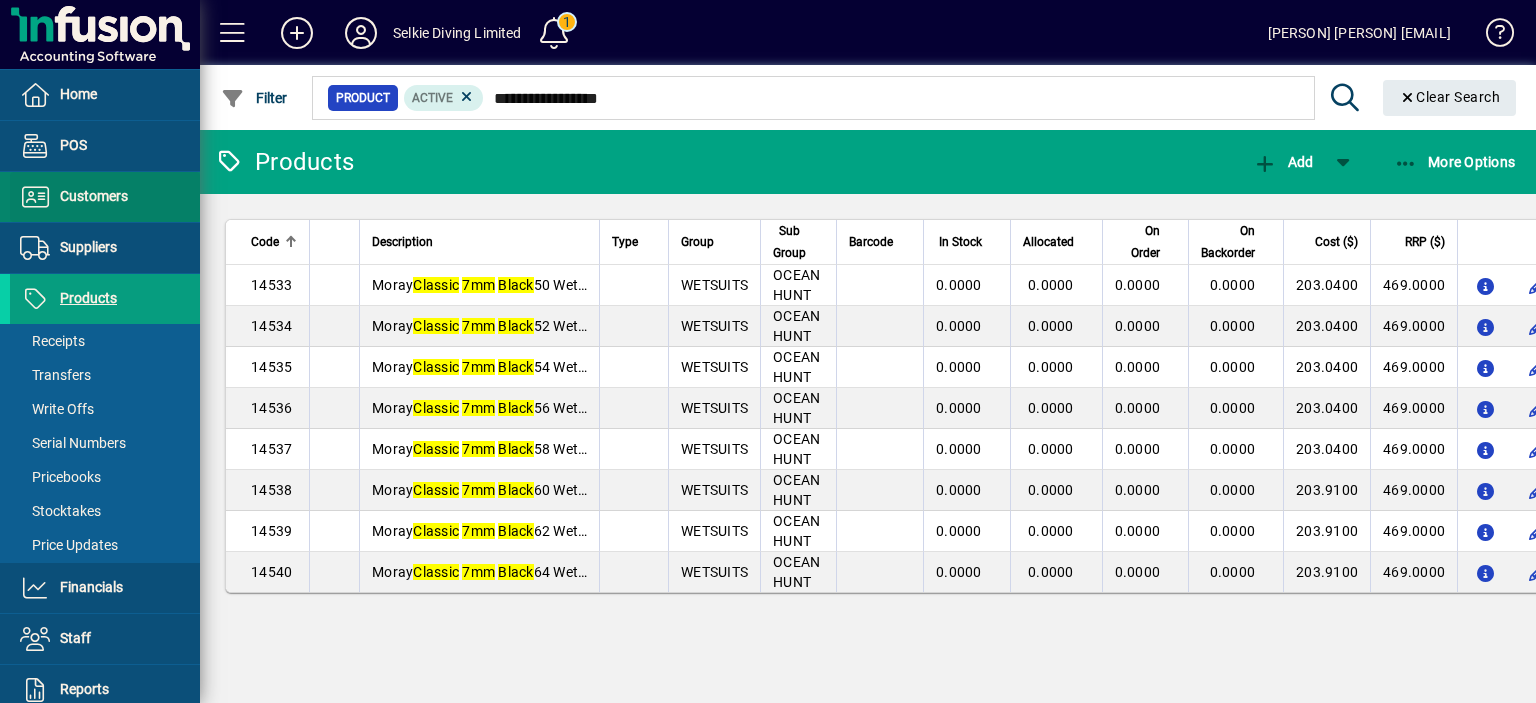 scroll, scrollTop: 0, scrollLeft: 0, axis: both 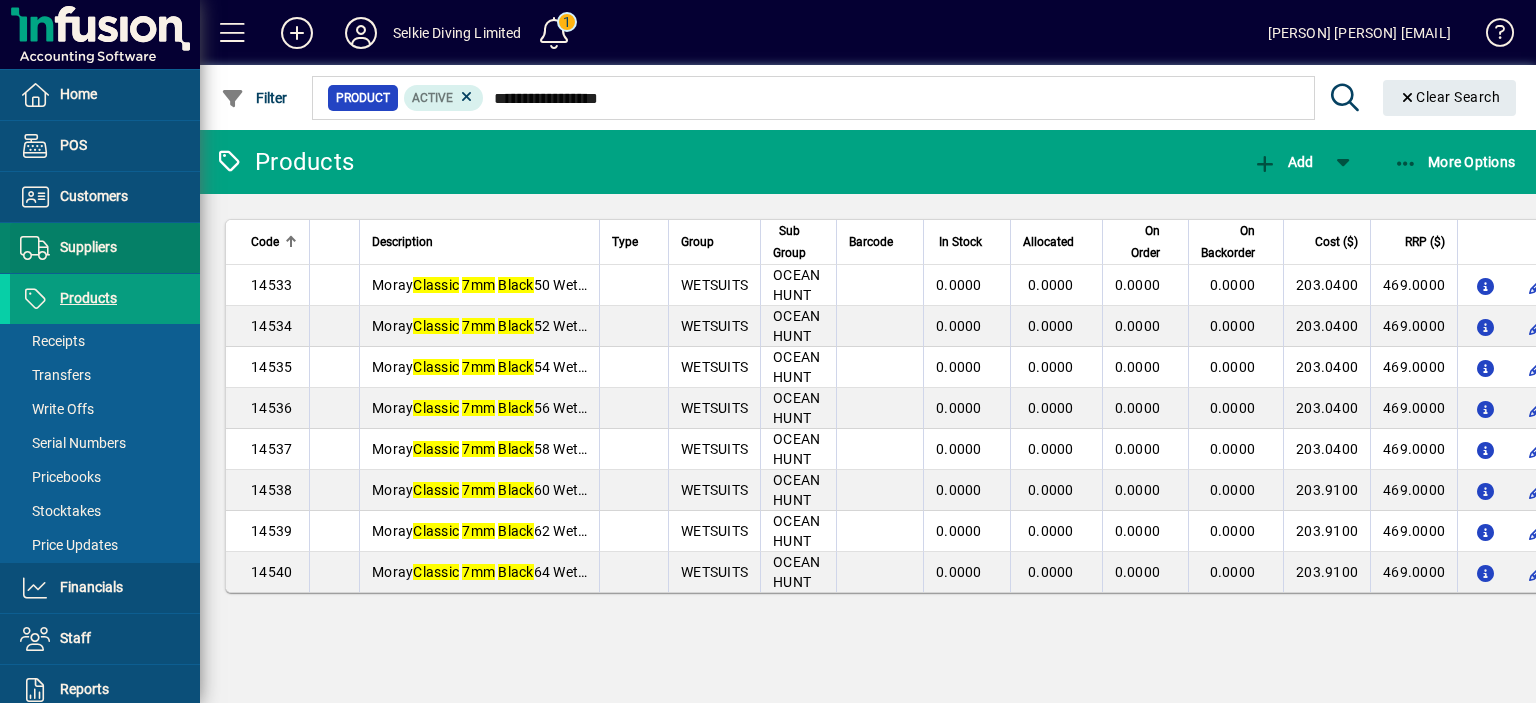 click on "Suppliers" at bounding box center (88, 247) 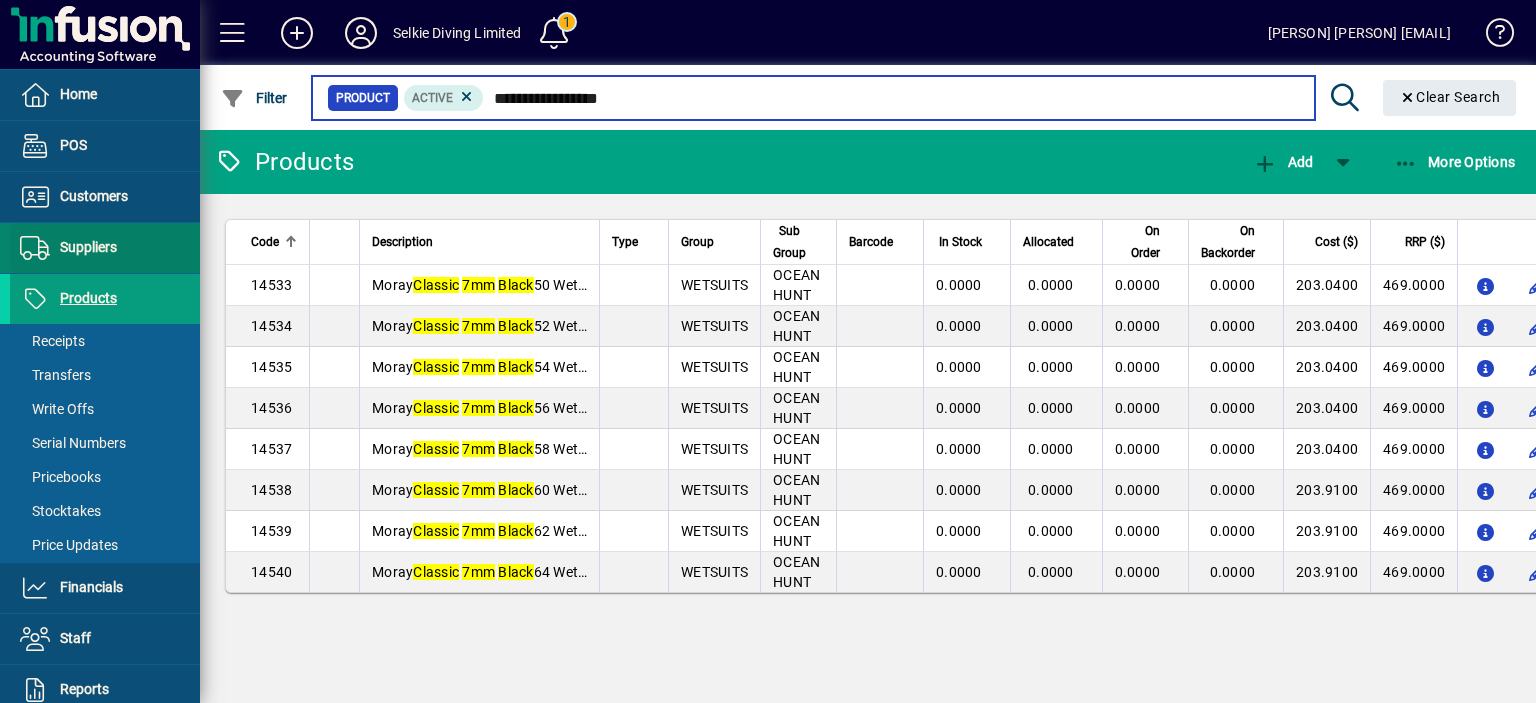 type 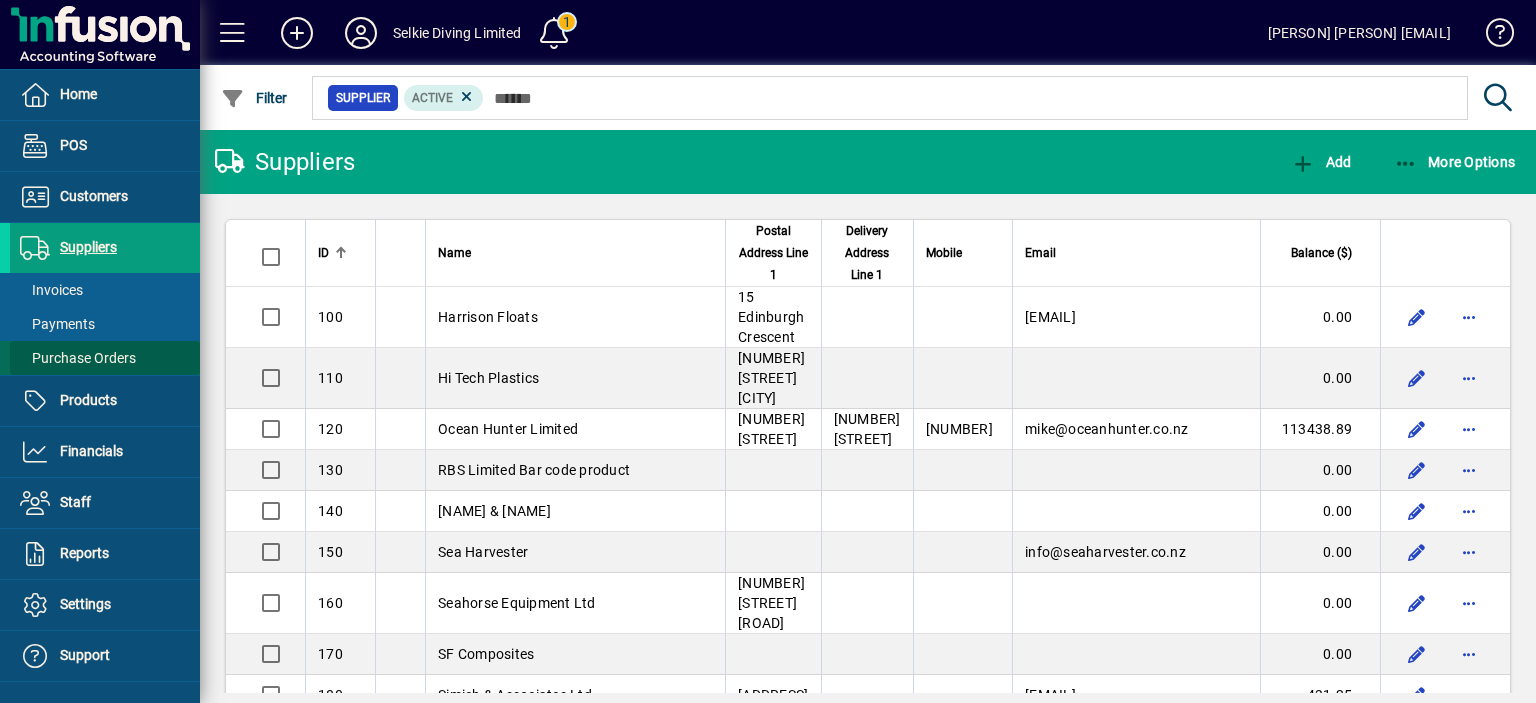 click on "Purchase Orders" at bounding box center (78, 358) 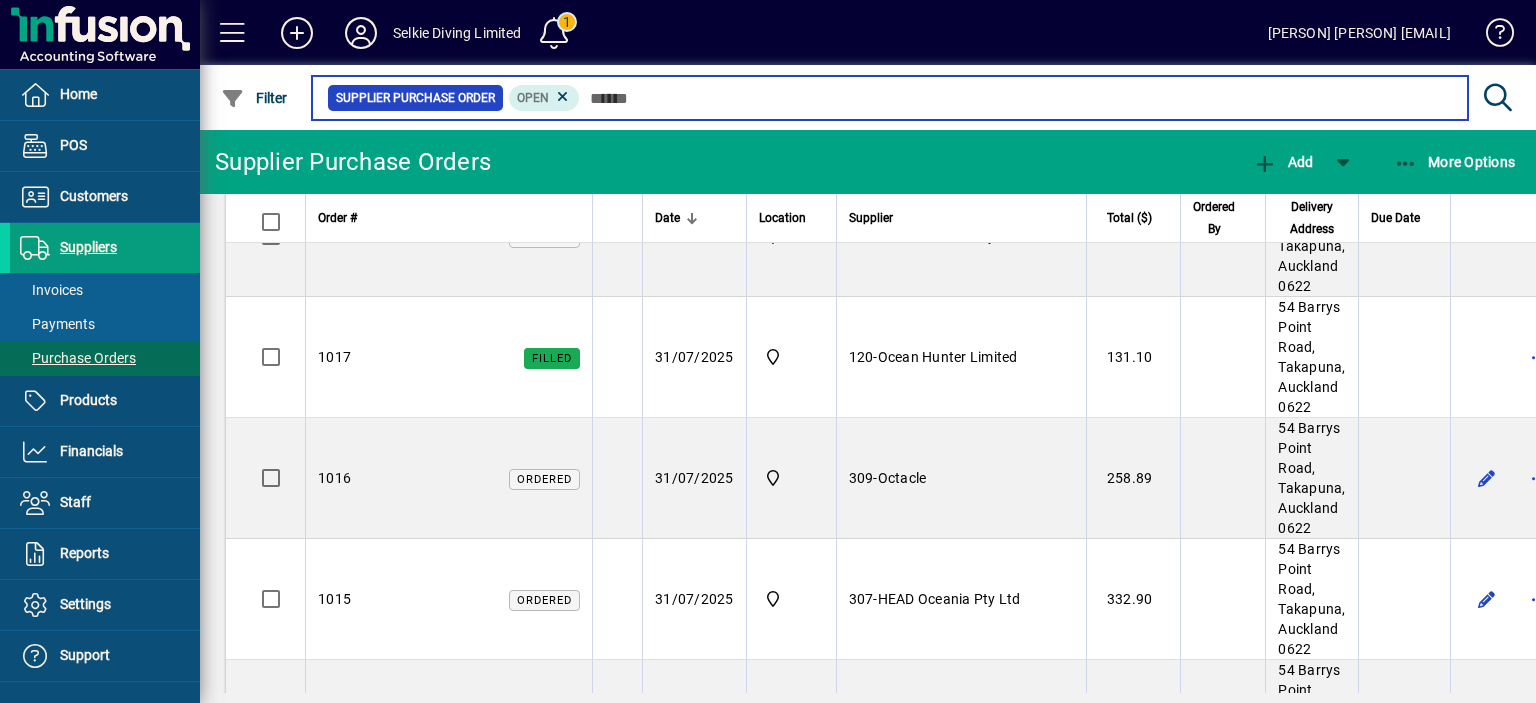 scroll, scrollTop: 700, scrollLeft: 0, axis: vertical 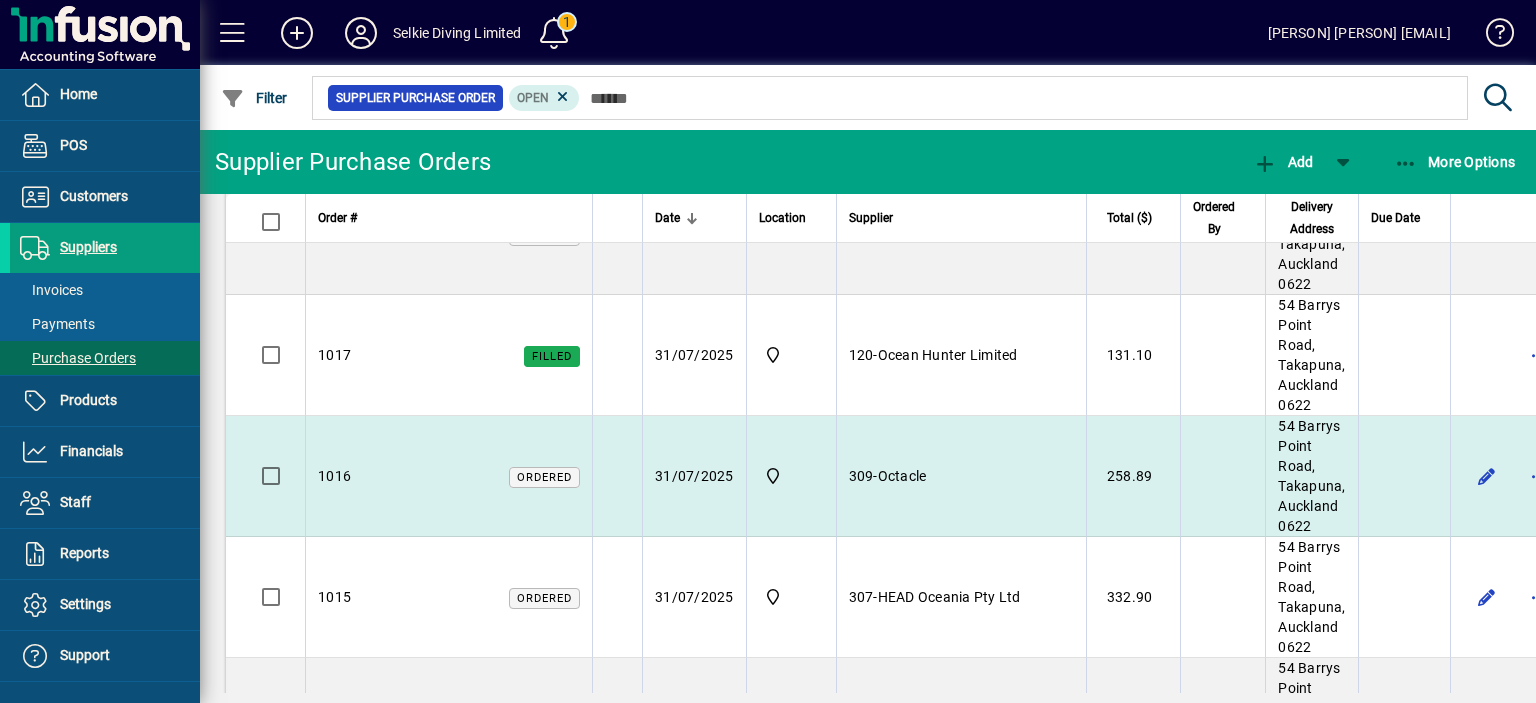 click on "Octacle" at bounding box center [902, 476] 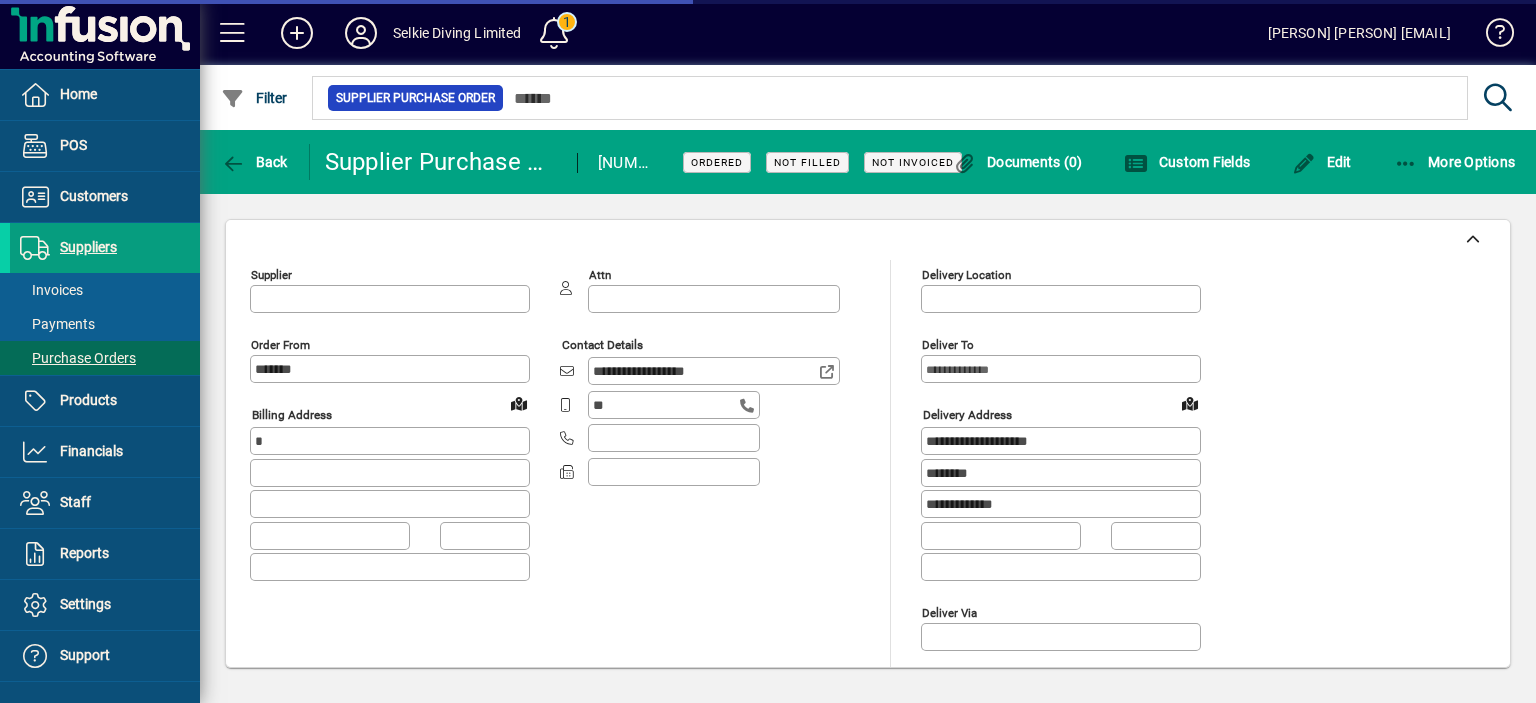 type on "**********" 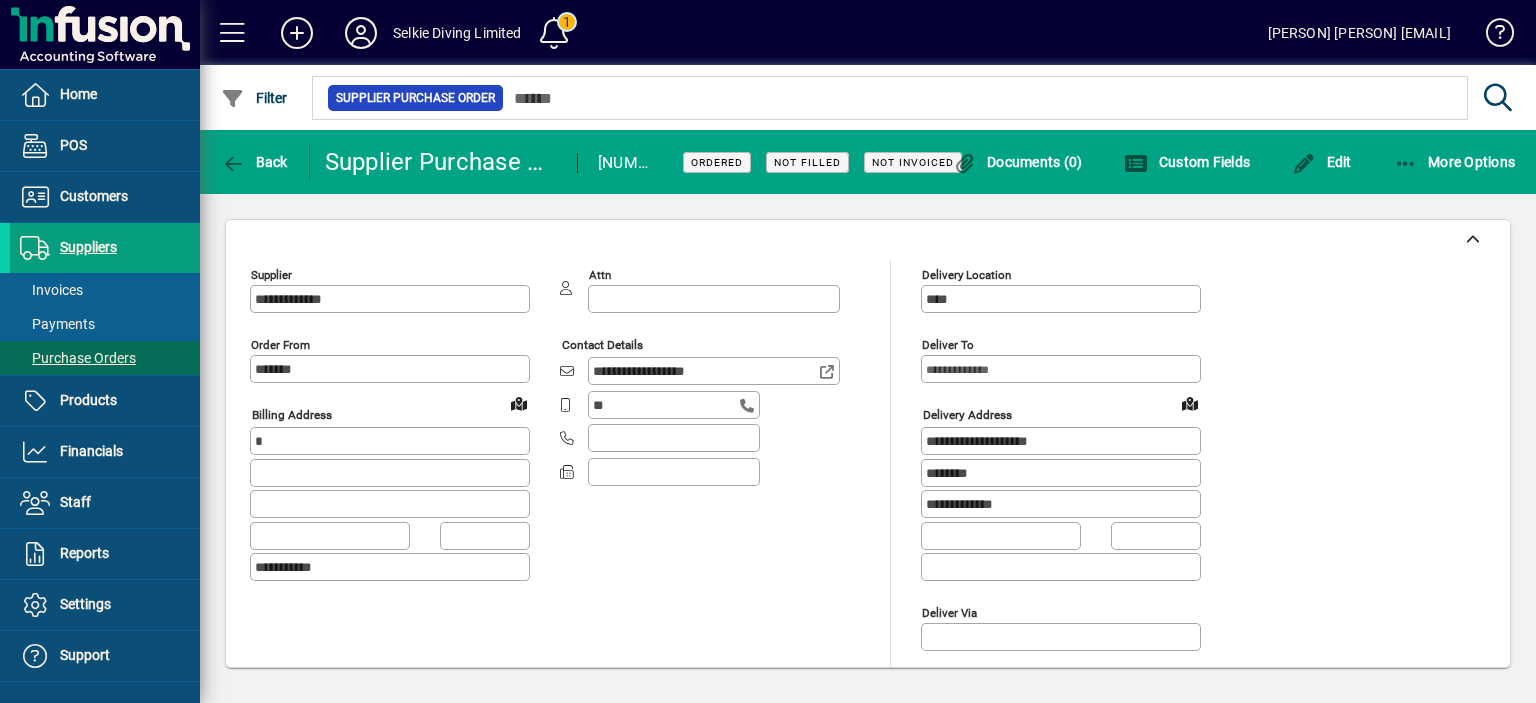 click on "Back" 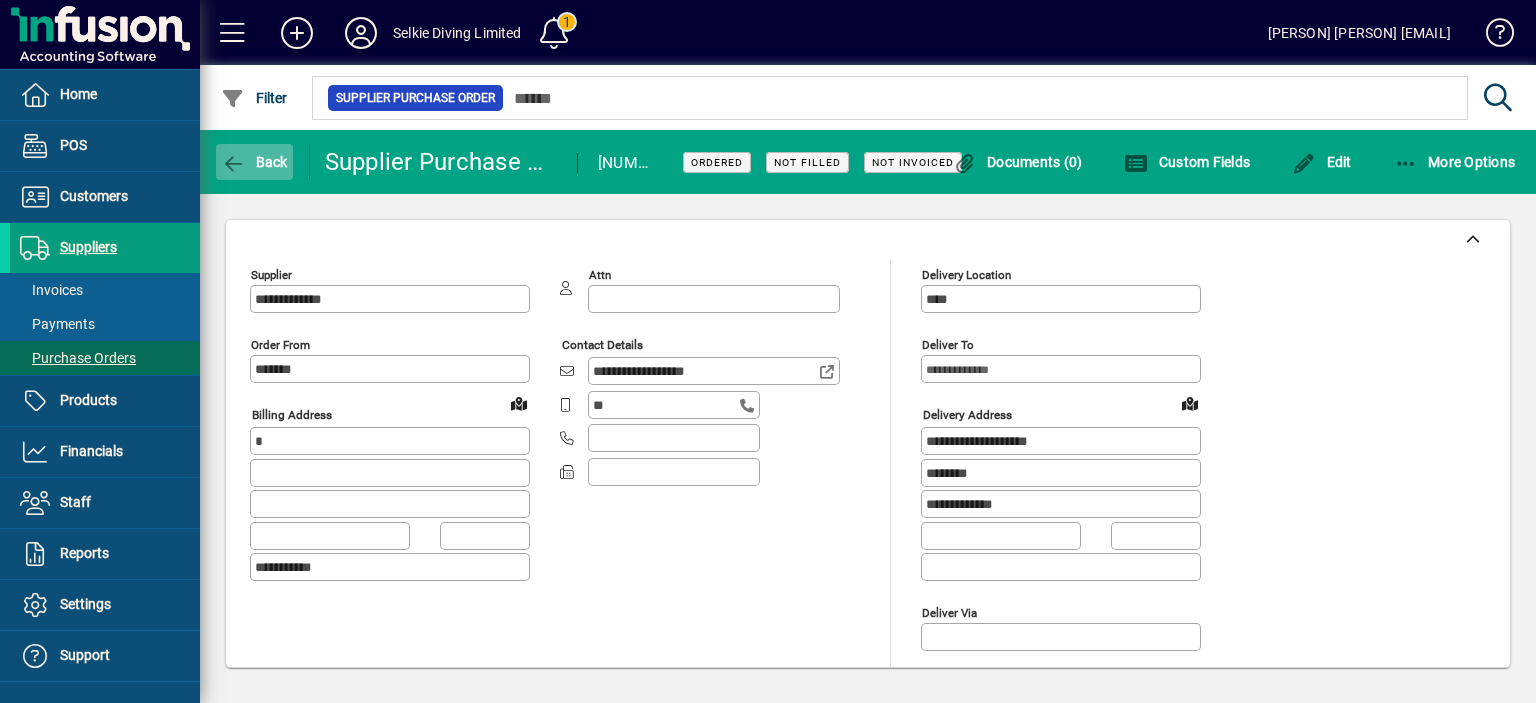 click on "Back" 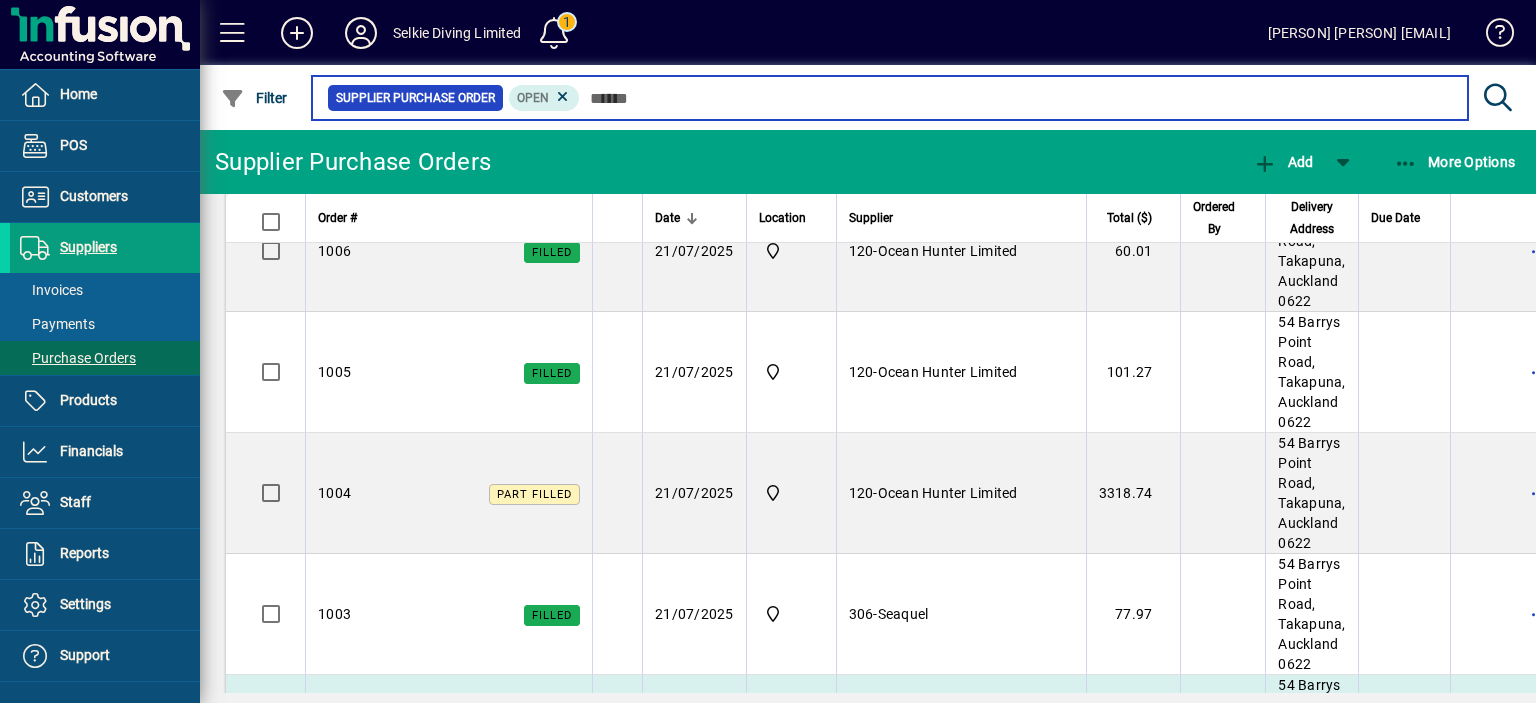 scroll, scrollTop: 1857, scrollLeft: 0, axis: vertical 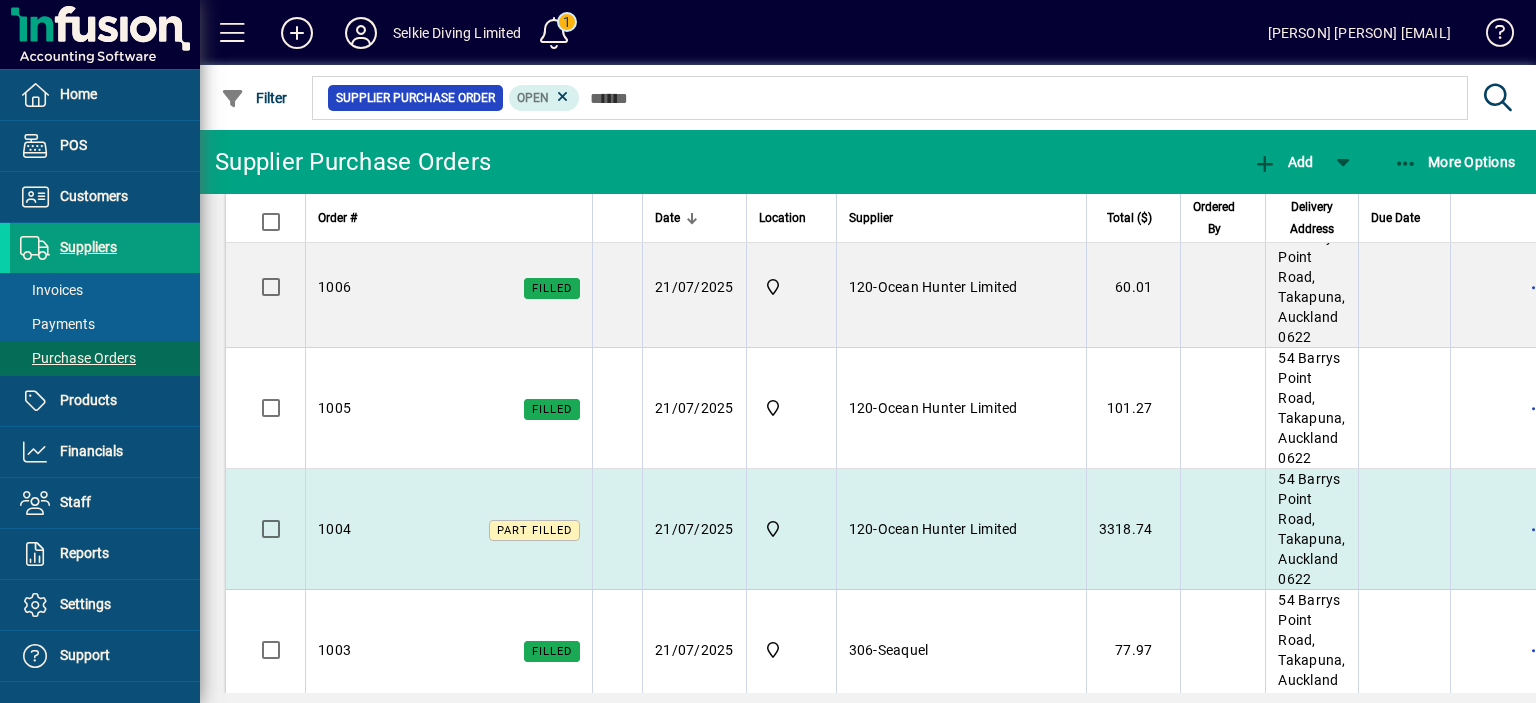 click on "Ocean Hunter Limited" at bounding box center (948, 529) 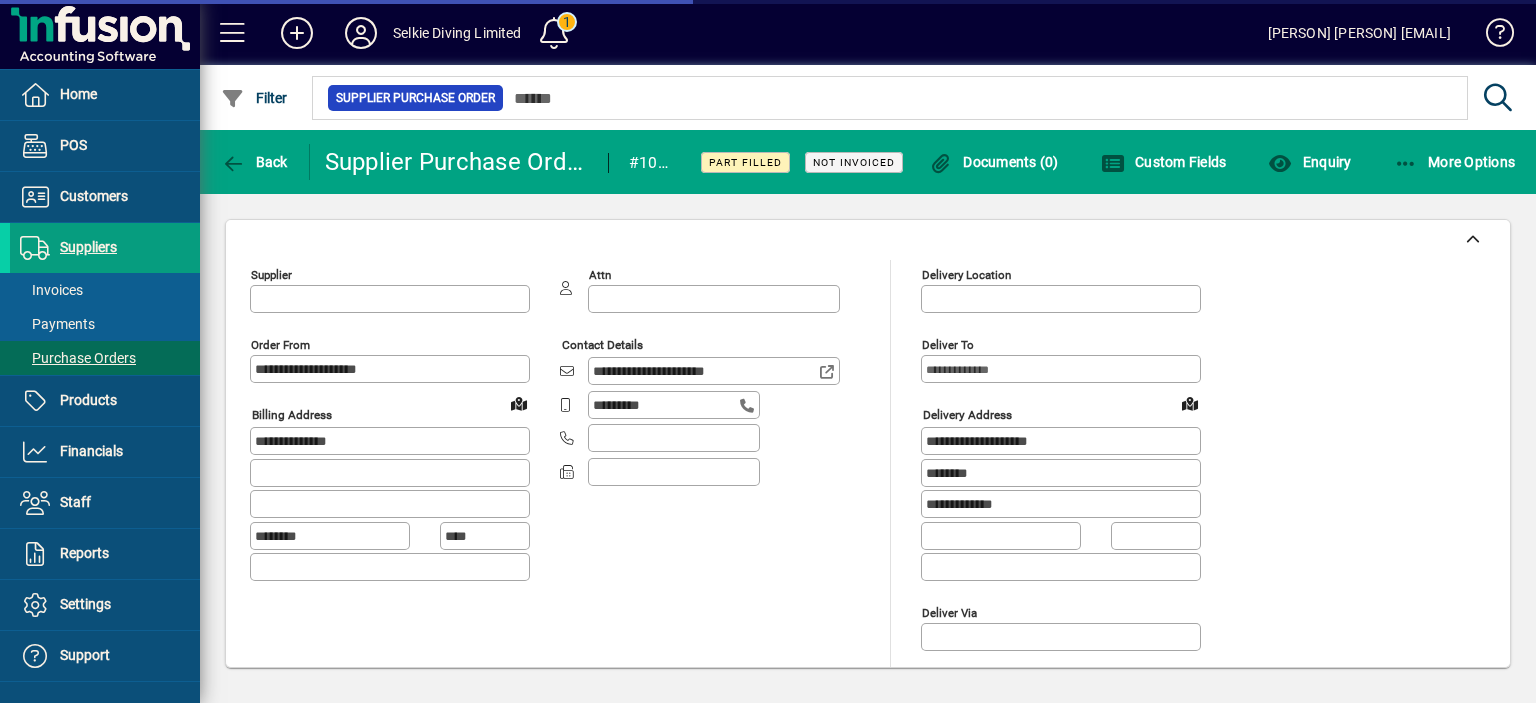 type on "**********" 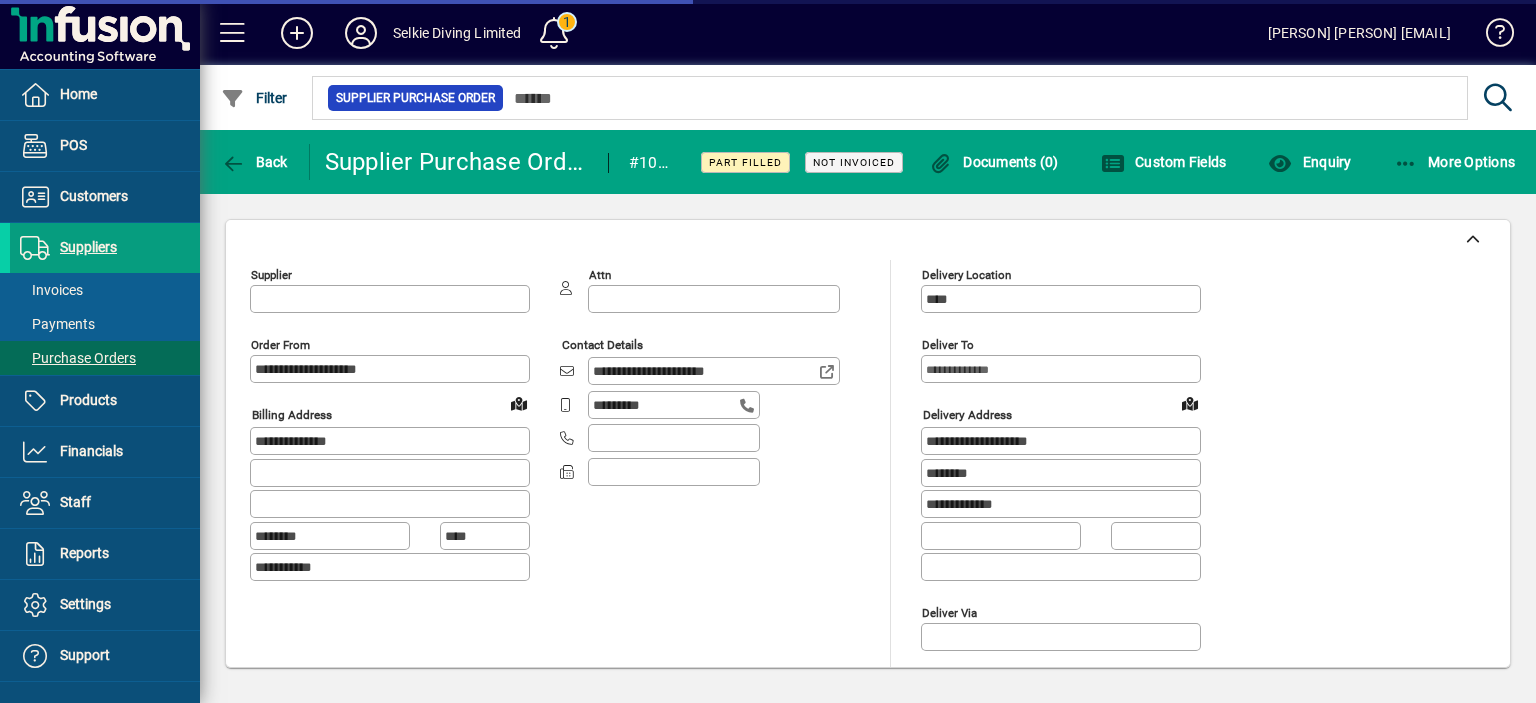type on "**********" 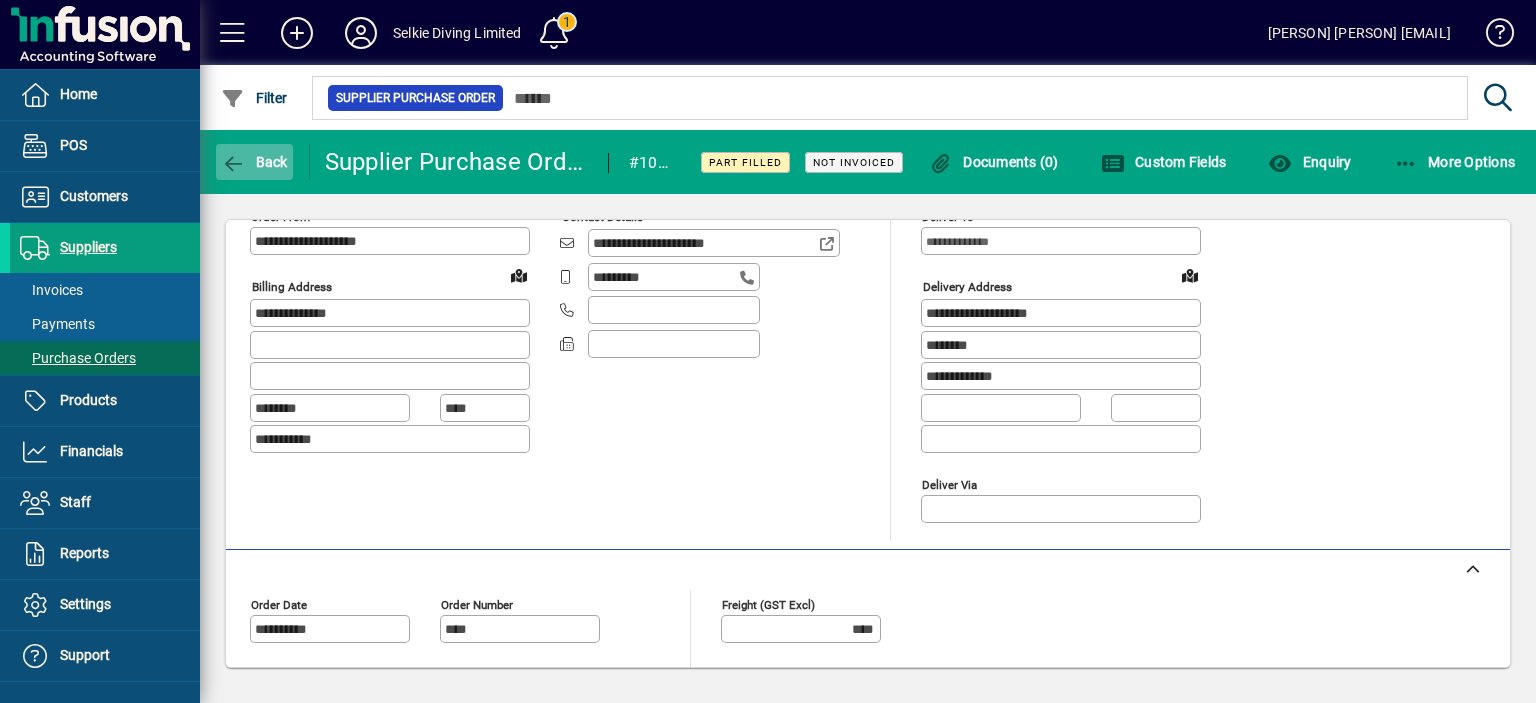 scroll, scrollTop: 100, scrollLeft: 0, axis: vertical 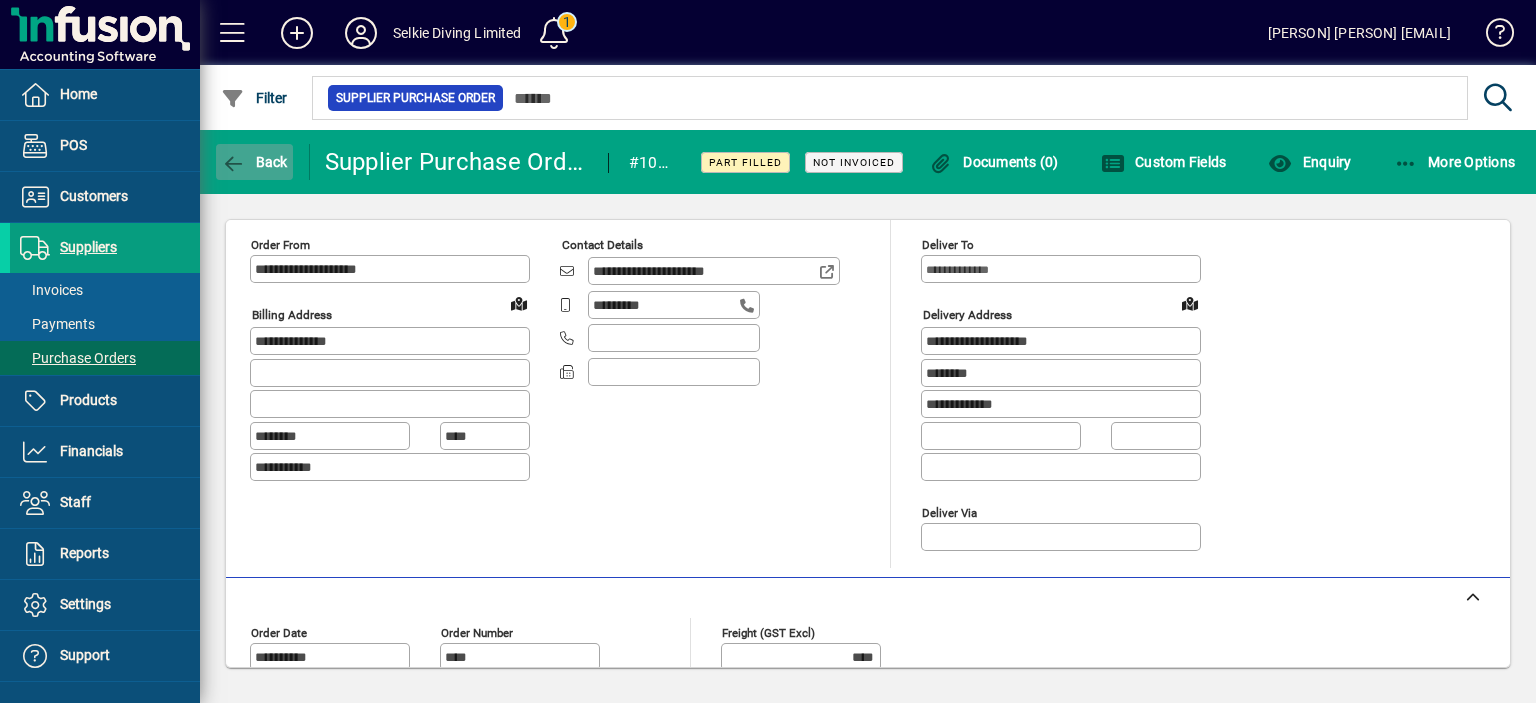 click on "Back" 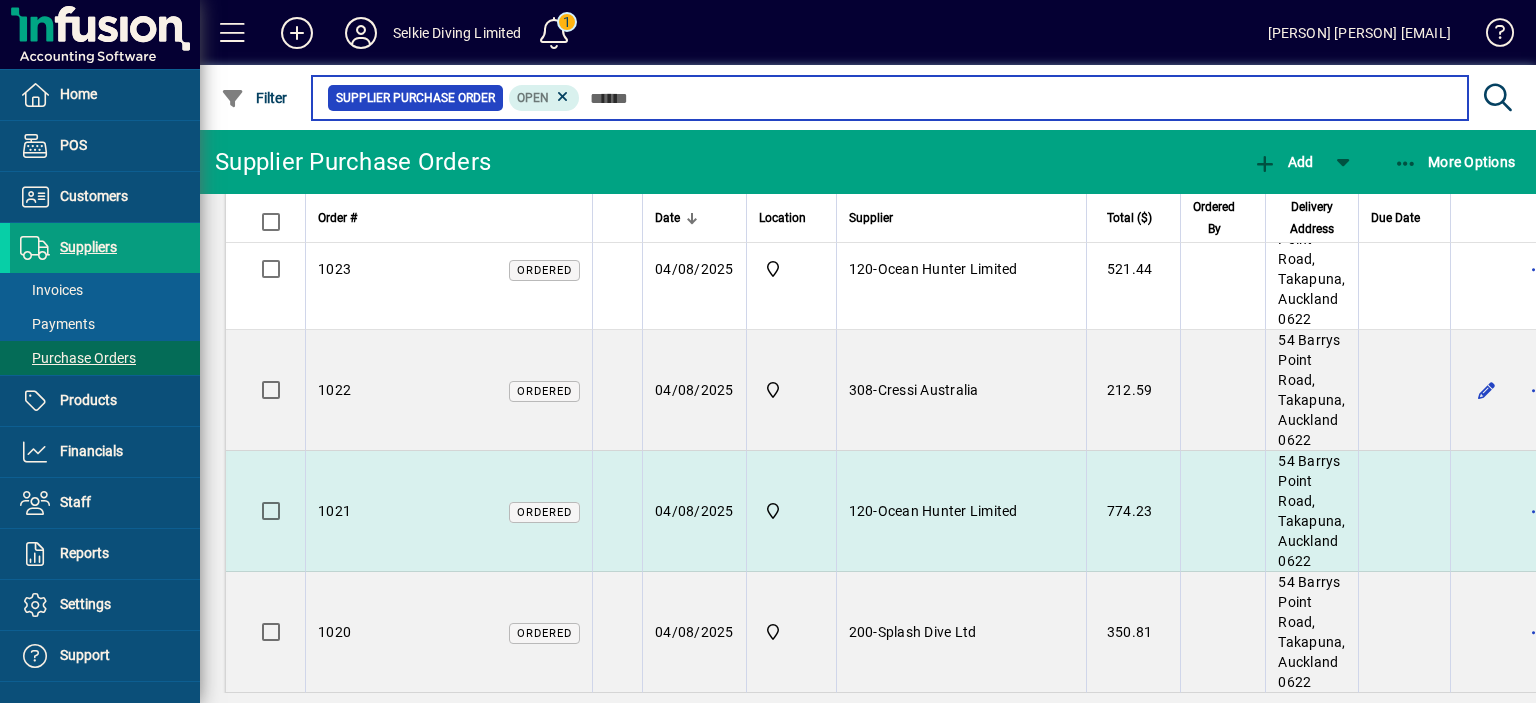 scroll, scrollTop: 0, scrollLeft: 0, axis: both 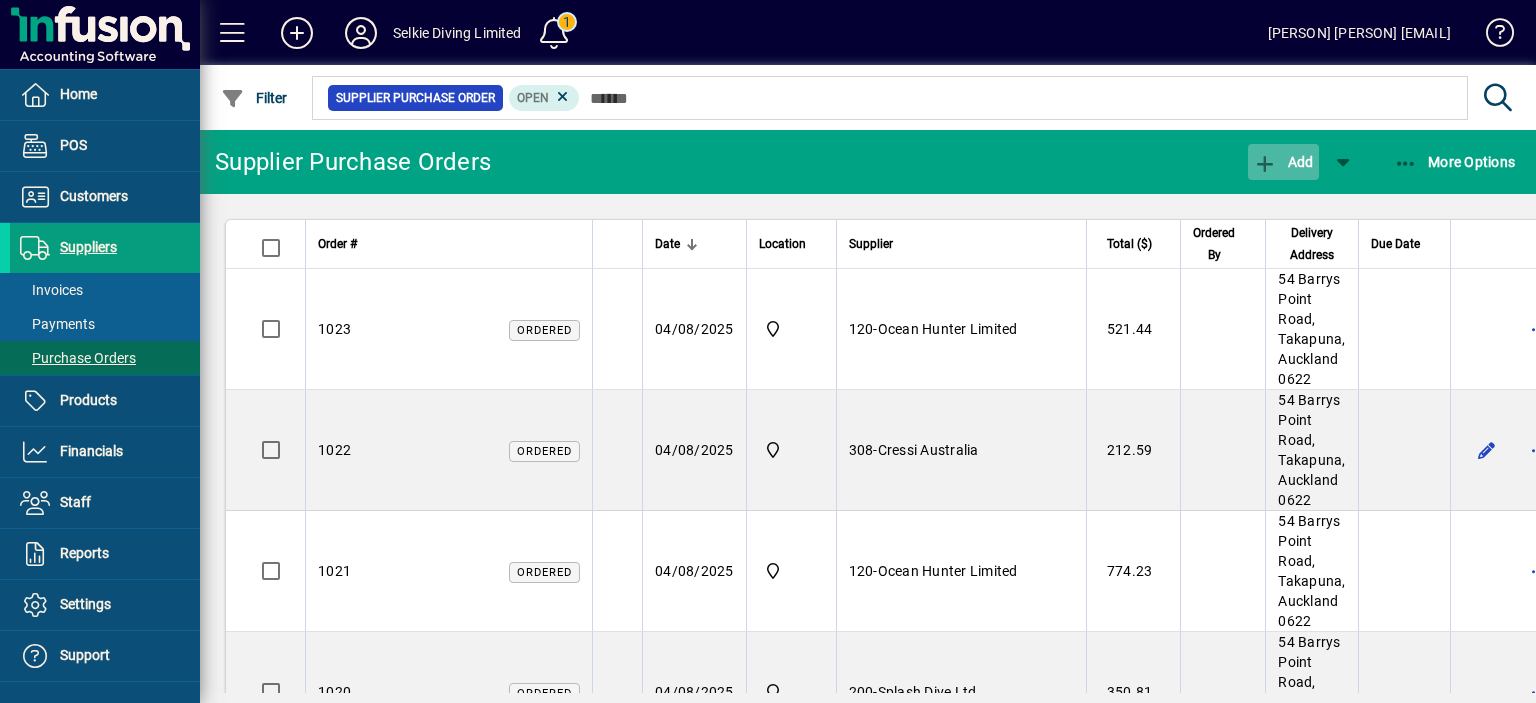click 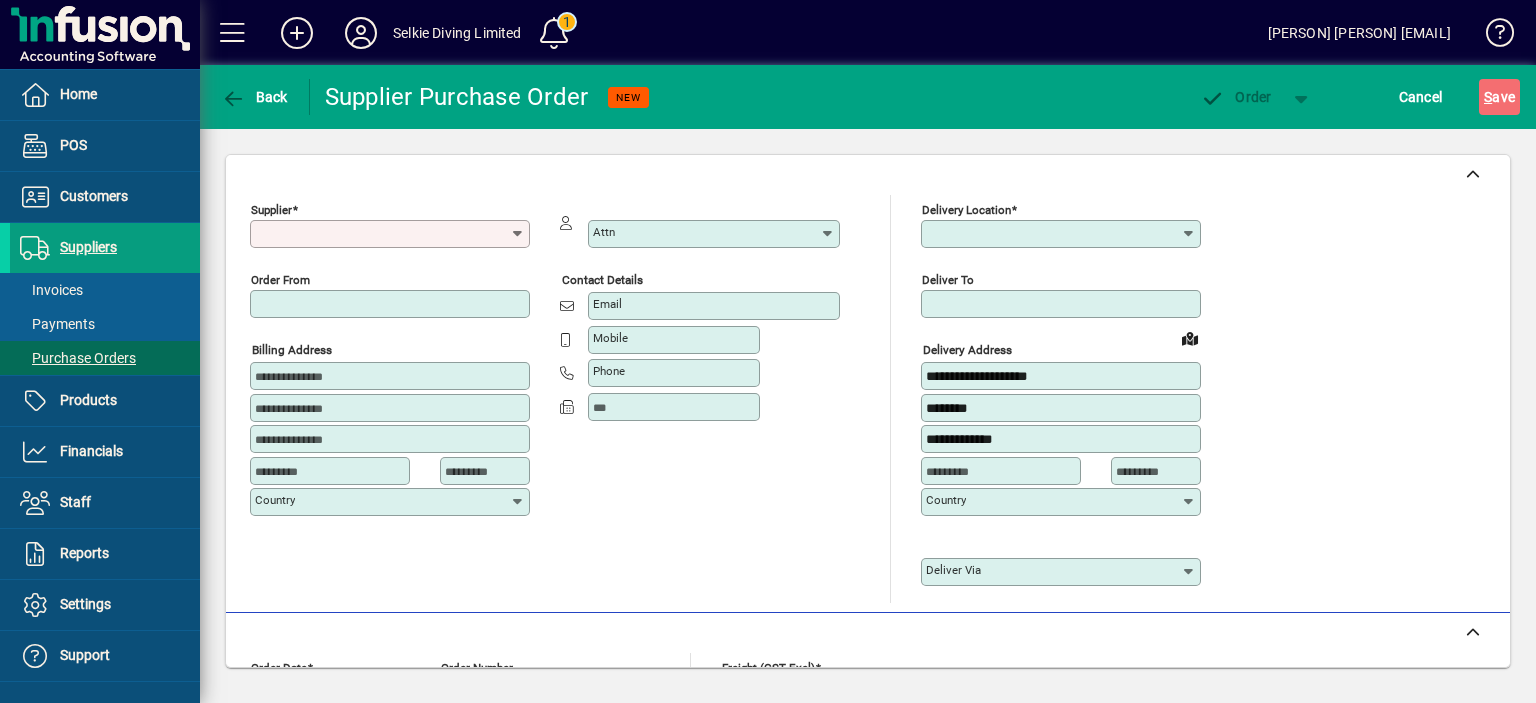 type on "****" 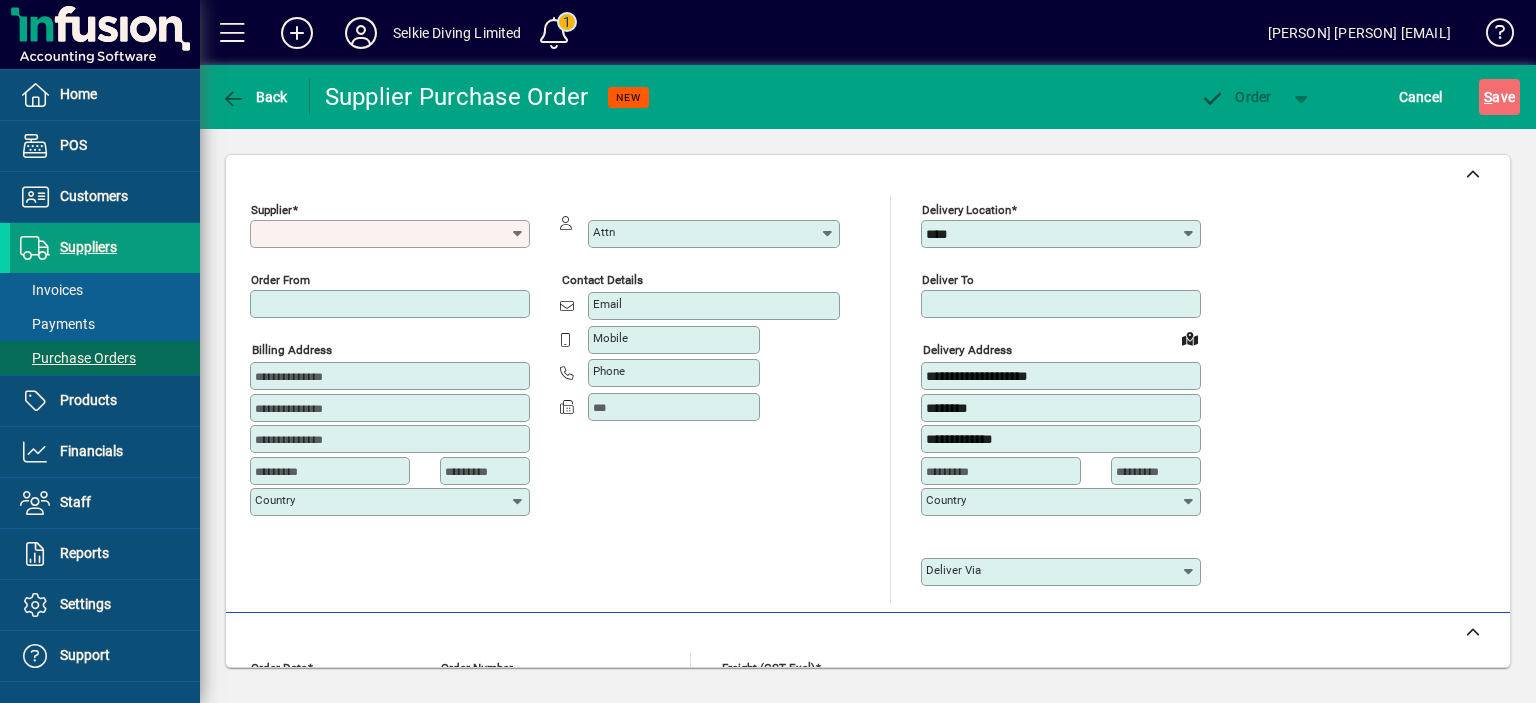 click on "Supplier" at bounding box center [382, 234] 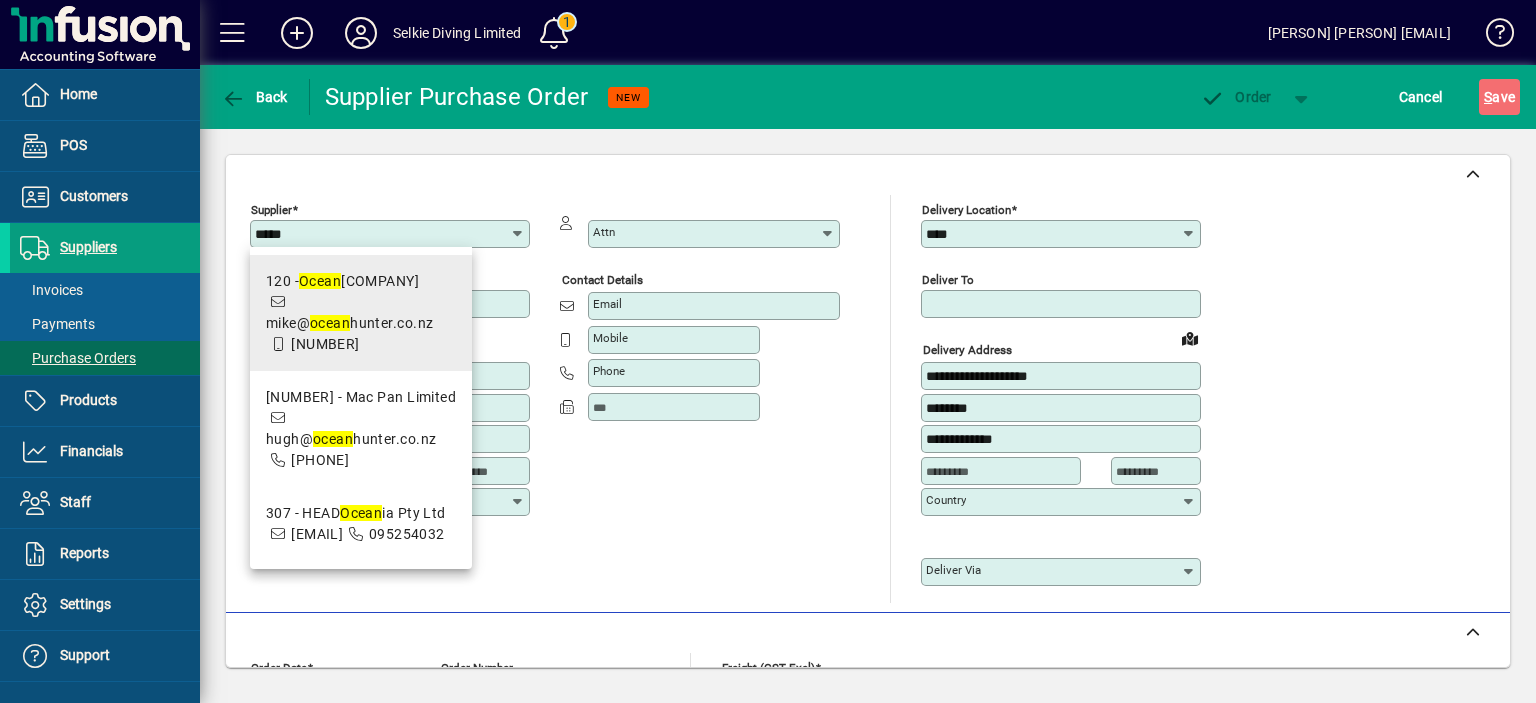 click on "[NUMBER] - [COMPANY] [COMPANY] [EMAIL] [PHONE]" at bounding box center (361, 313) 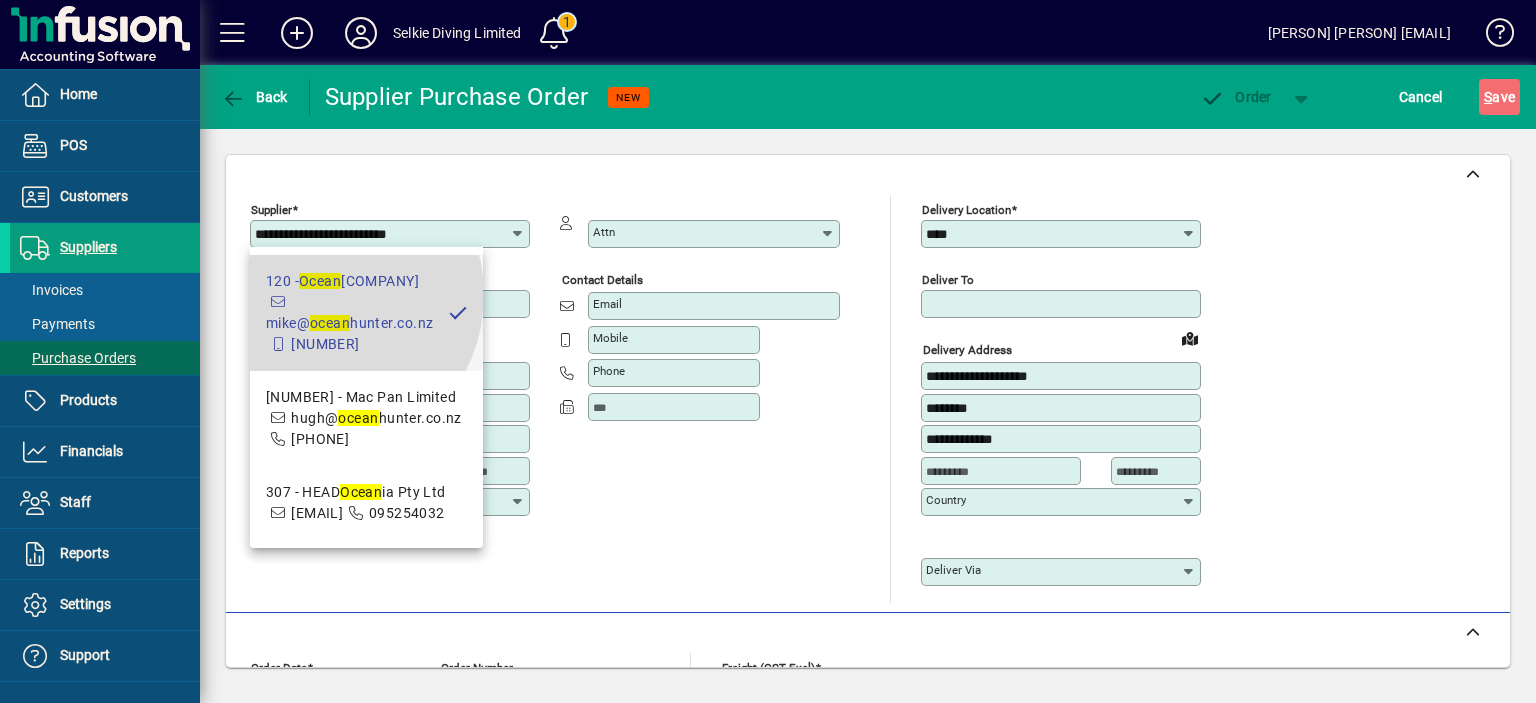 type on "**********" 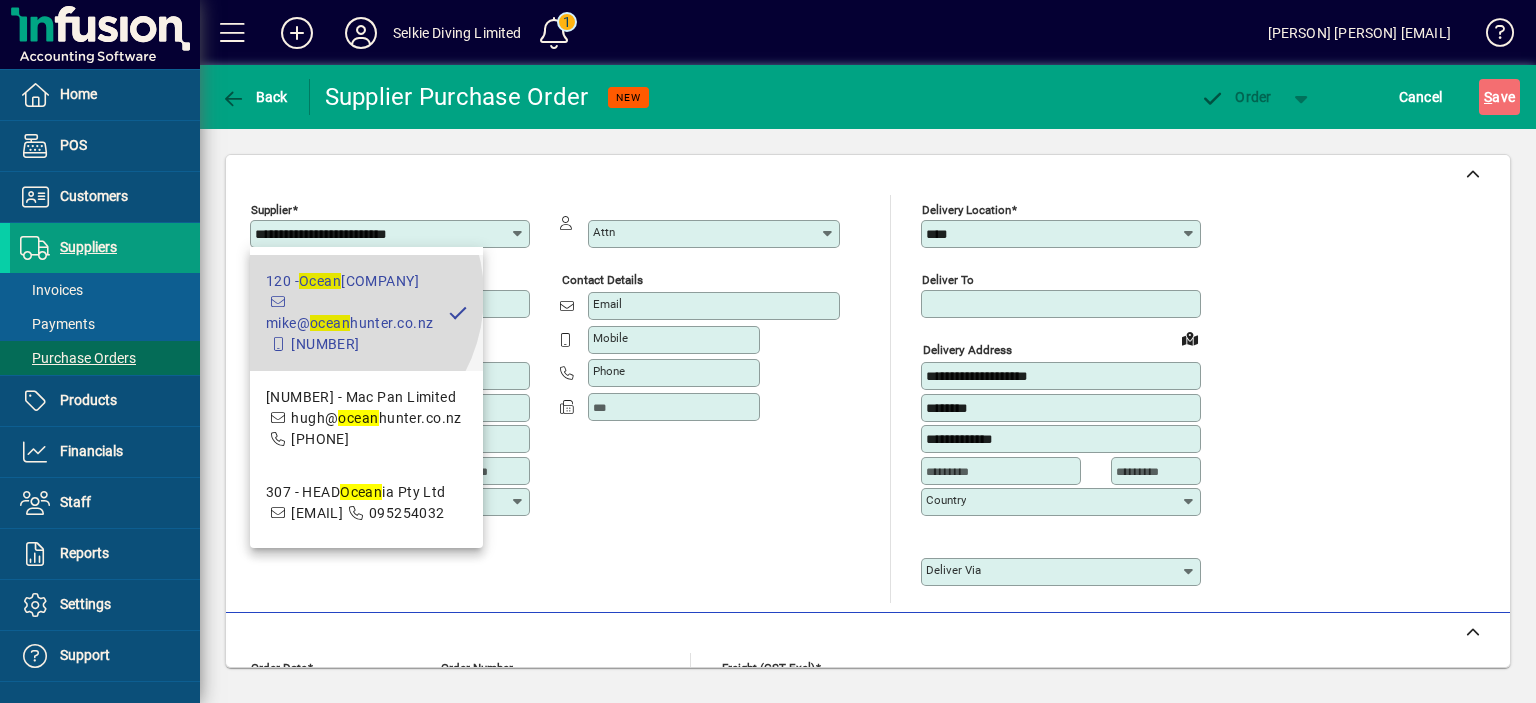 type on "********" 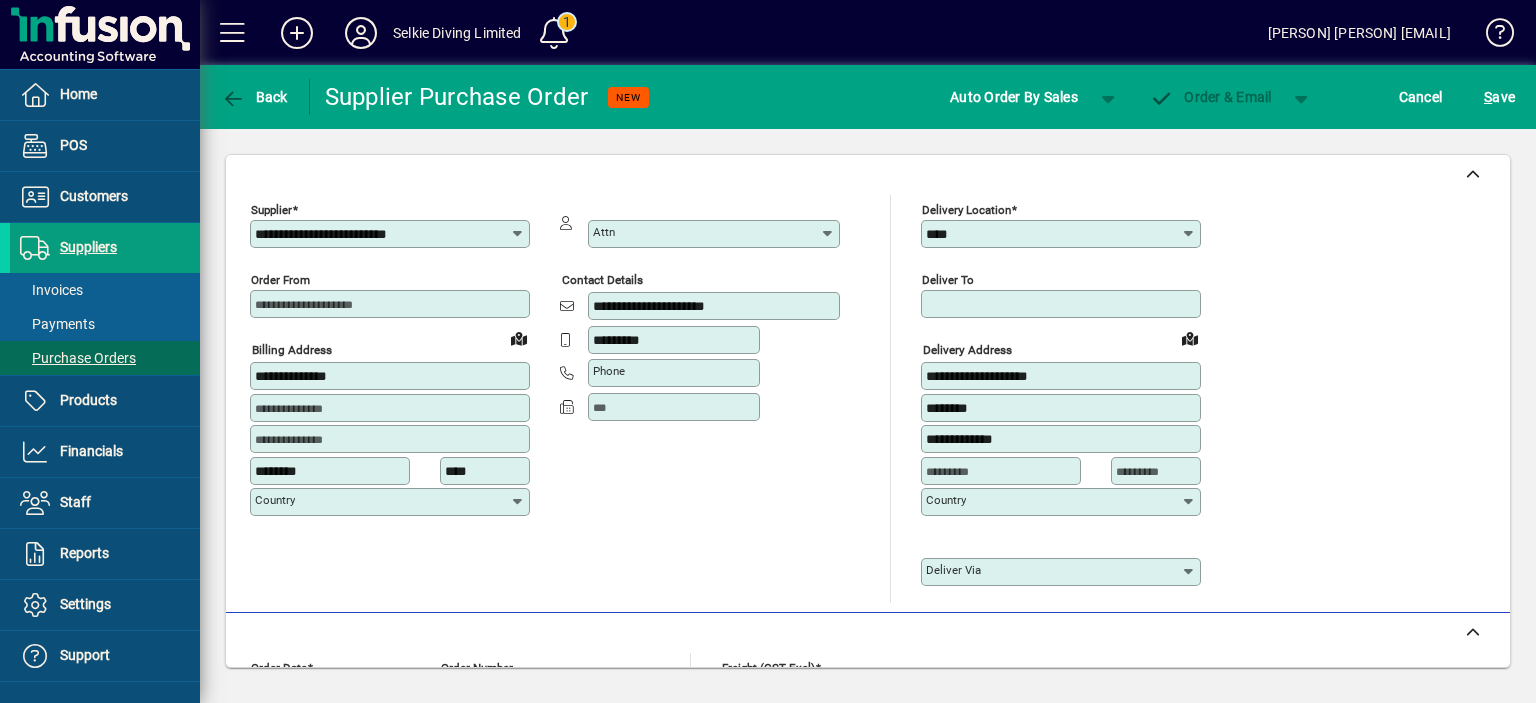 type on "**********" 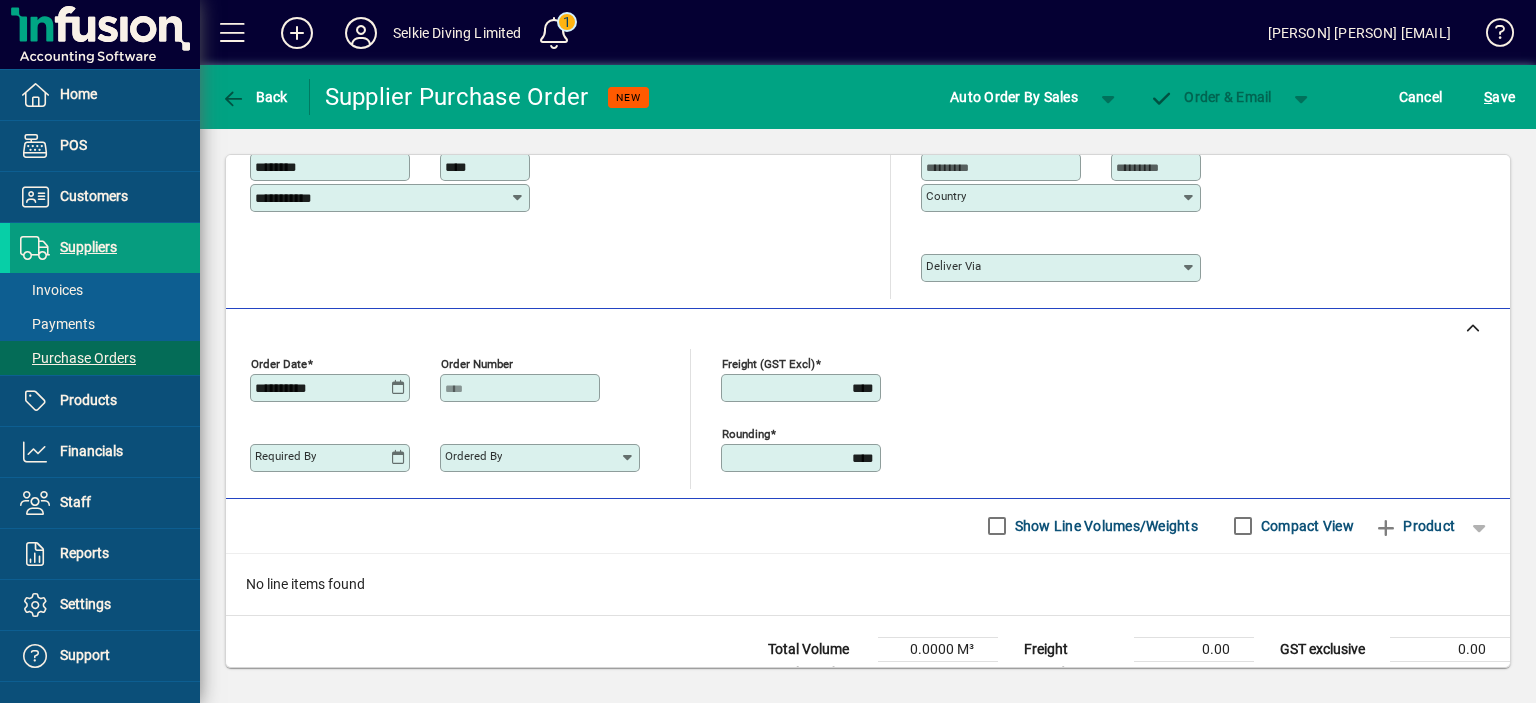 scroll, scrollTop: 260, scrollLeft: 0, axis: vertical 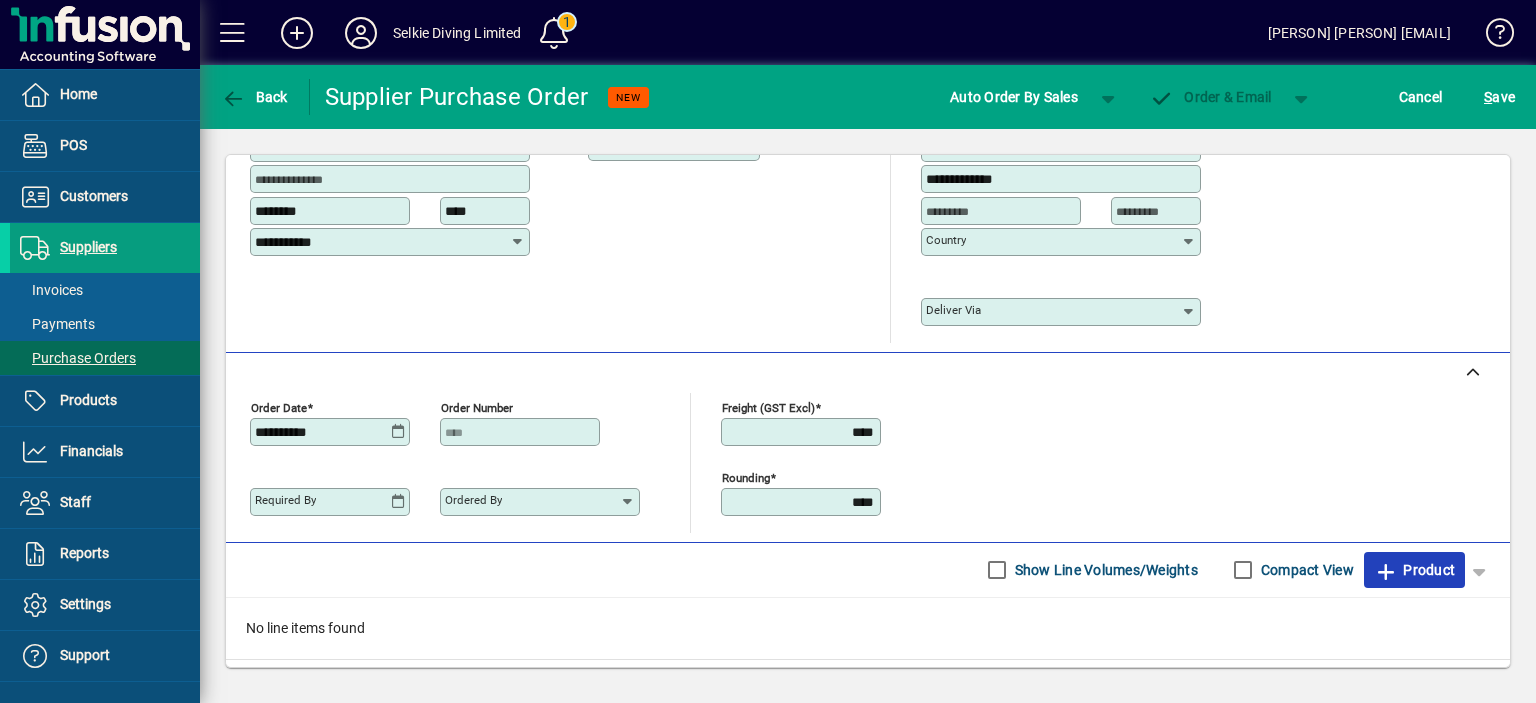 click on "Product" 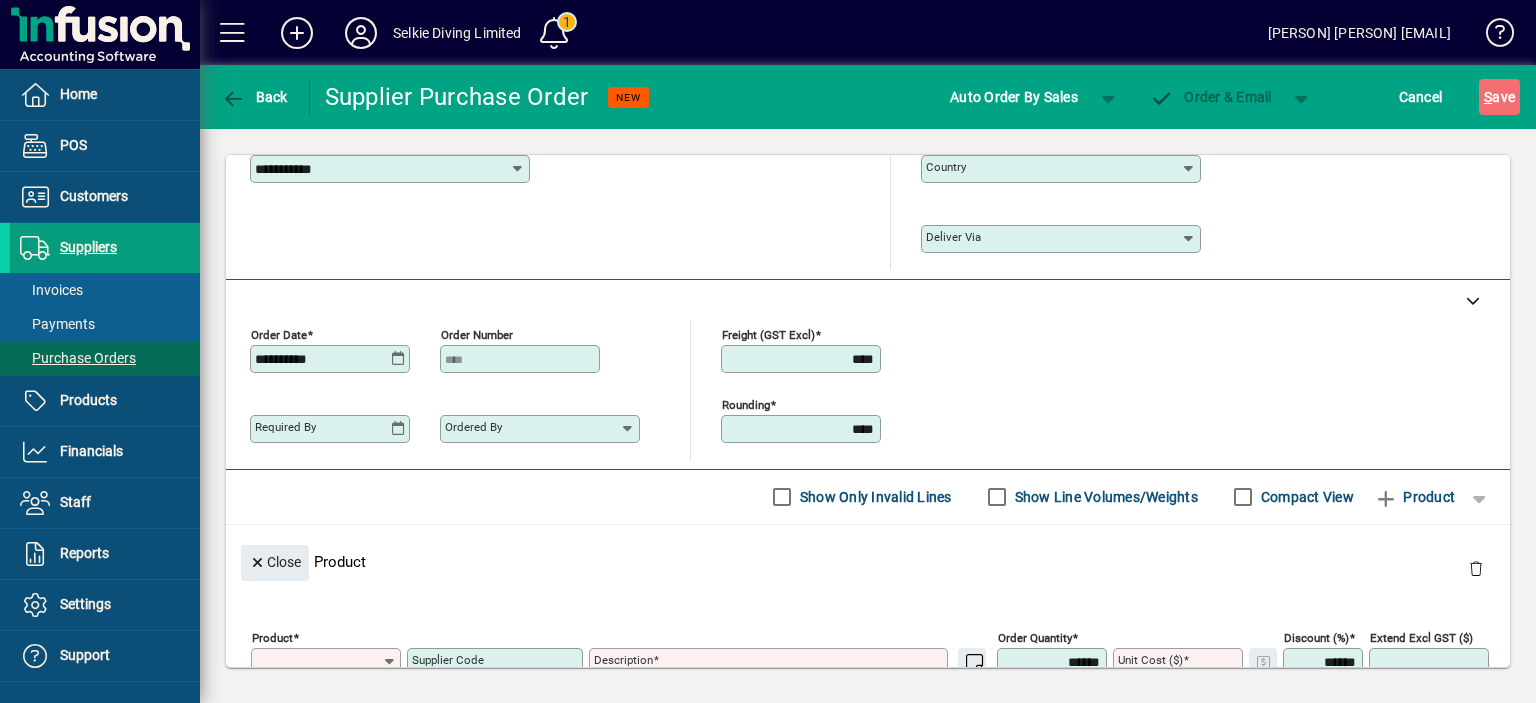 scroll, scrollTop: 98, scrollLeft: 0, axis: vertical 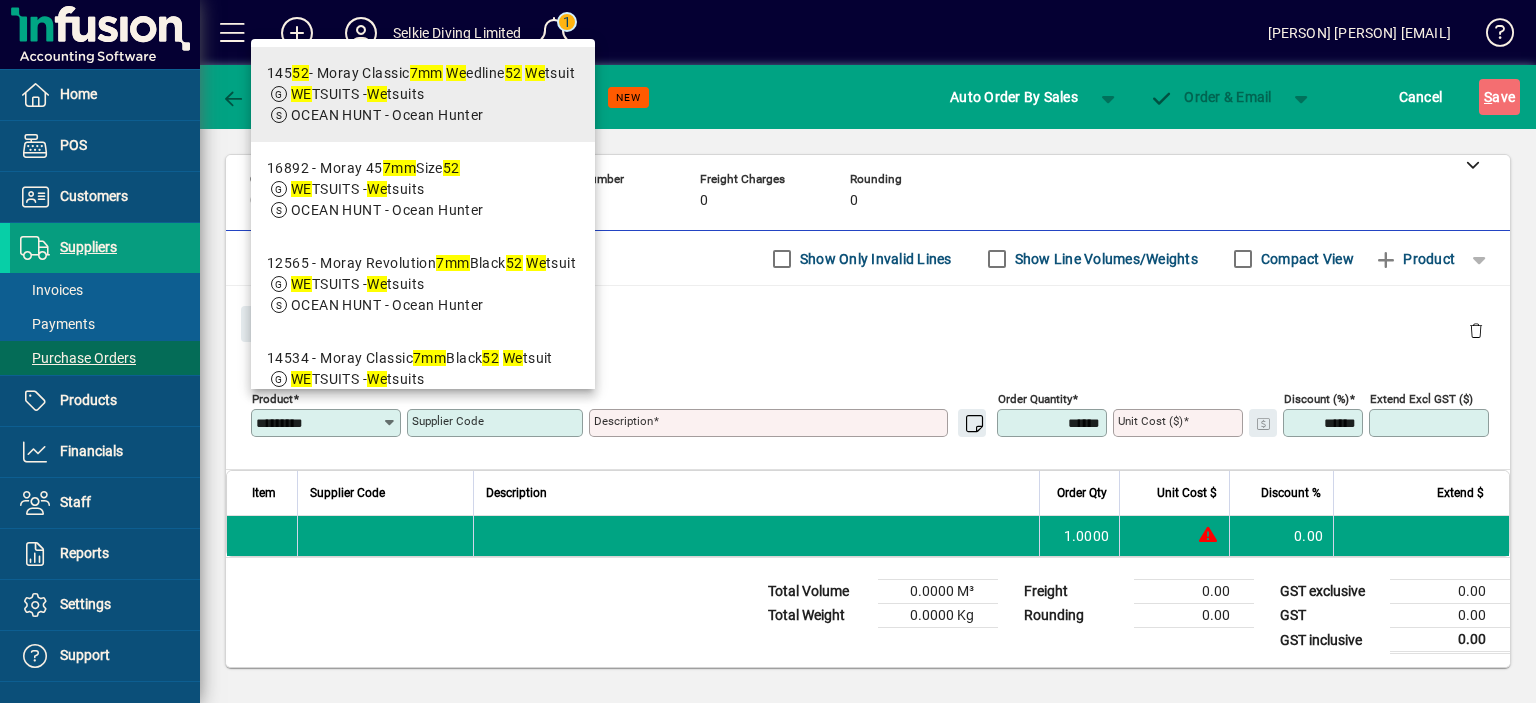 click on "[NUMBER] [NUMBER] - [PRODUCT] [PRODUCT] [NUMBER]mm [PRODUCT] [SIZE] [PRODUCT]" at bounding box center (421, 73) 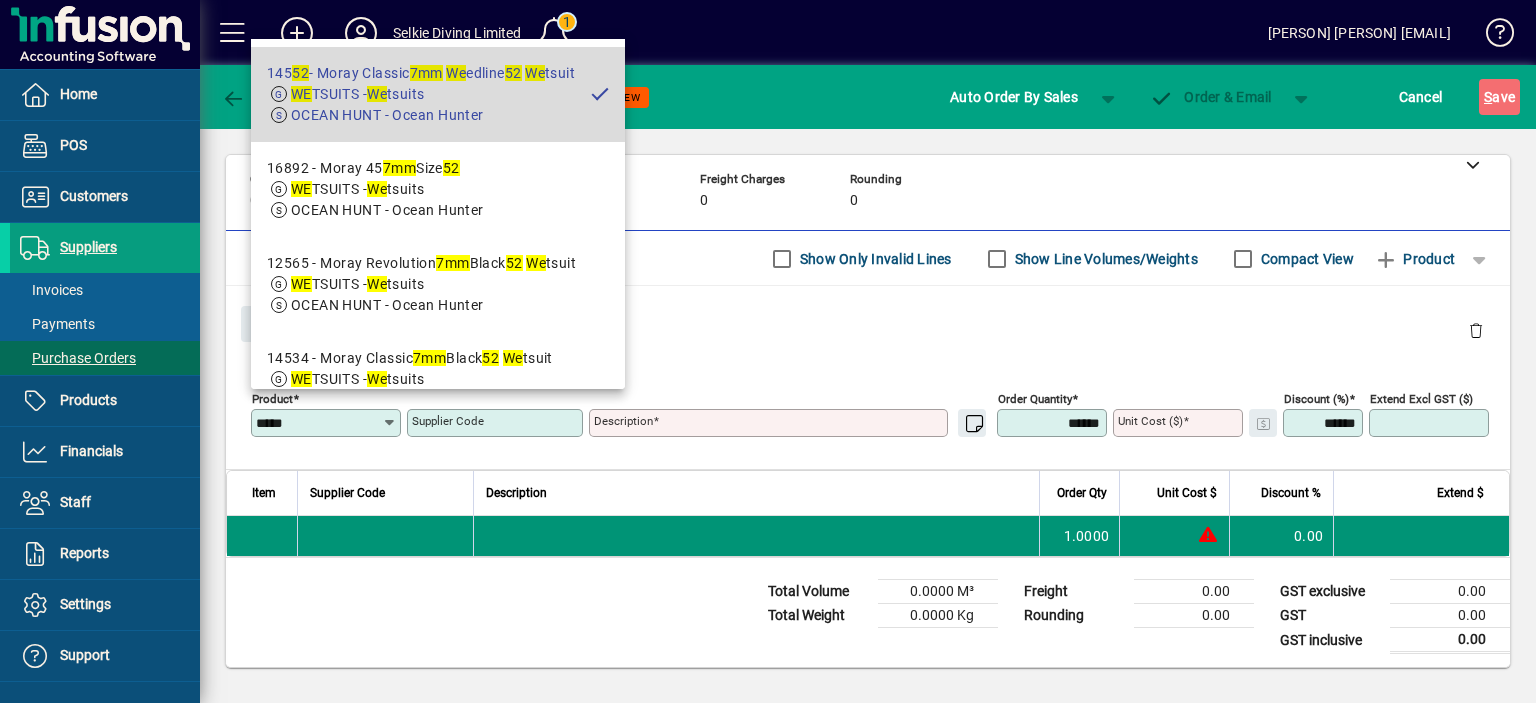 type on "**********" 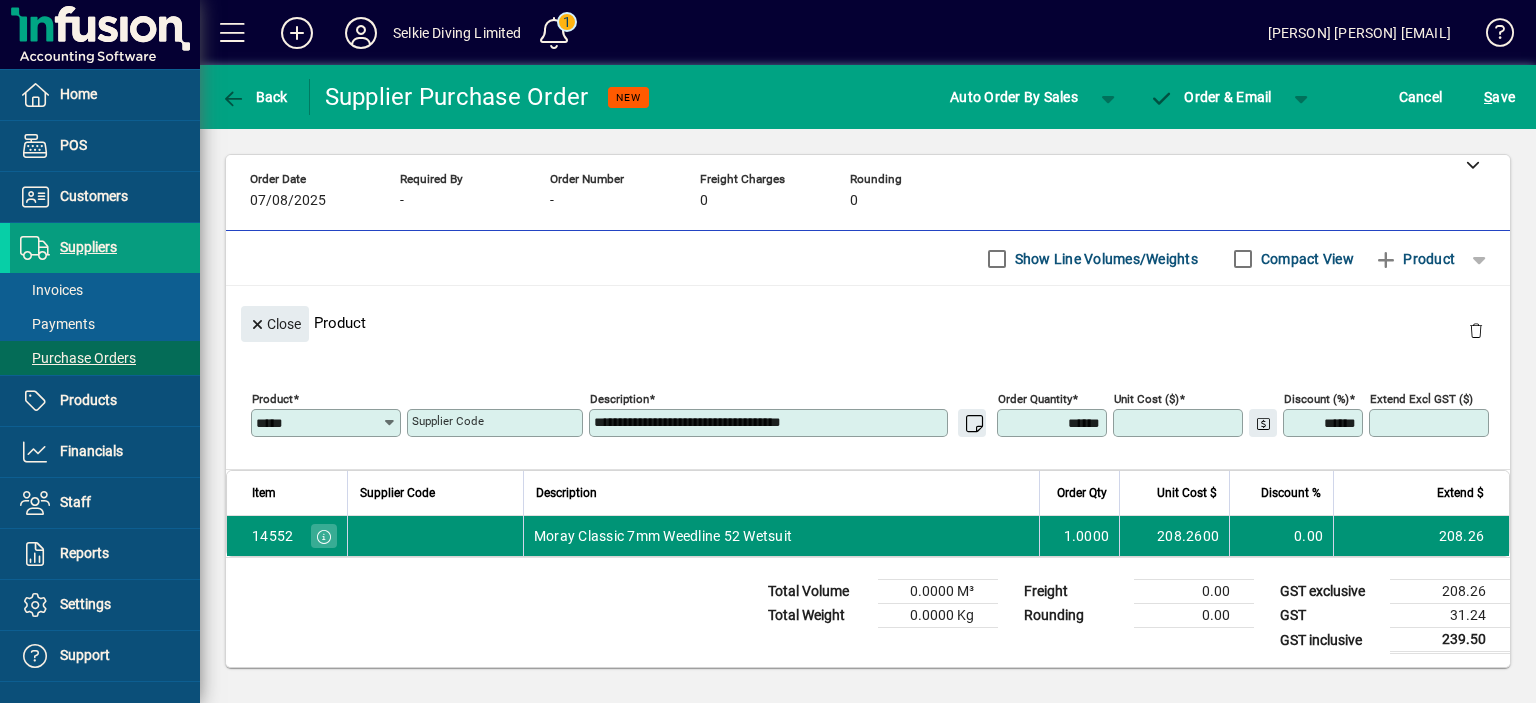 type on "********" 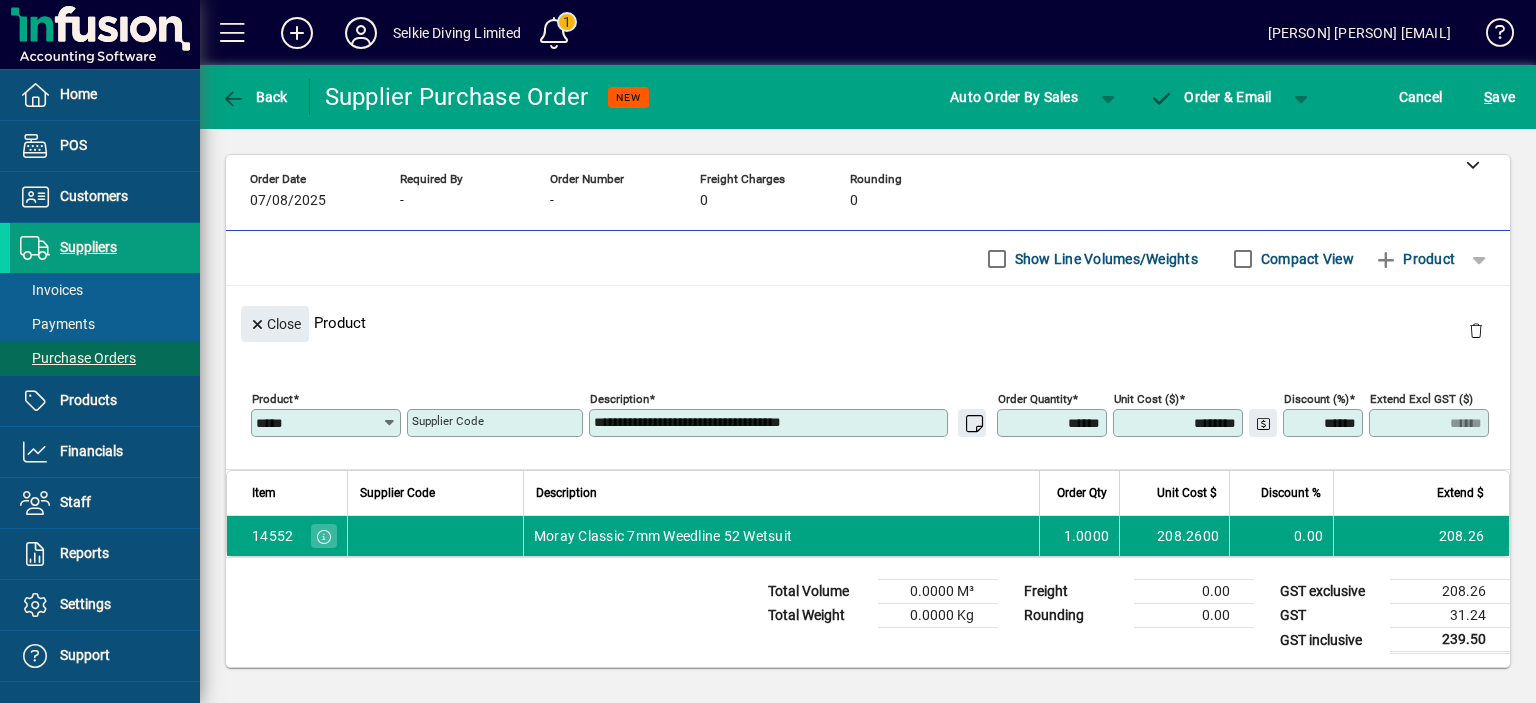 click on "**********" 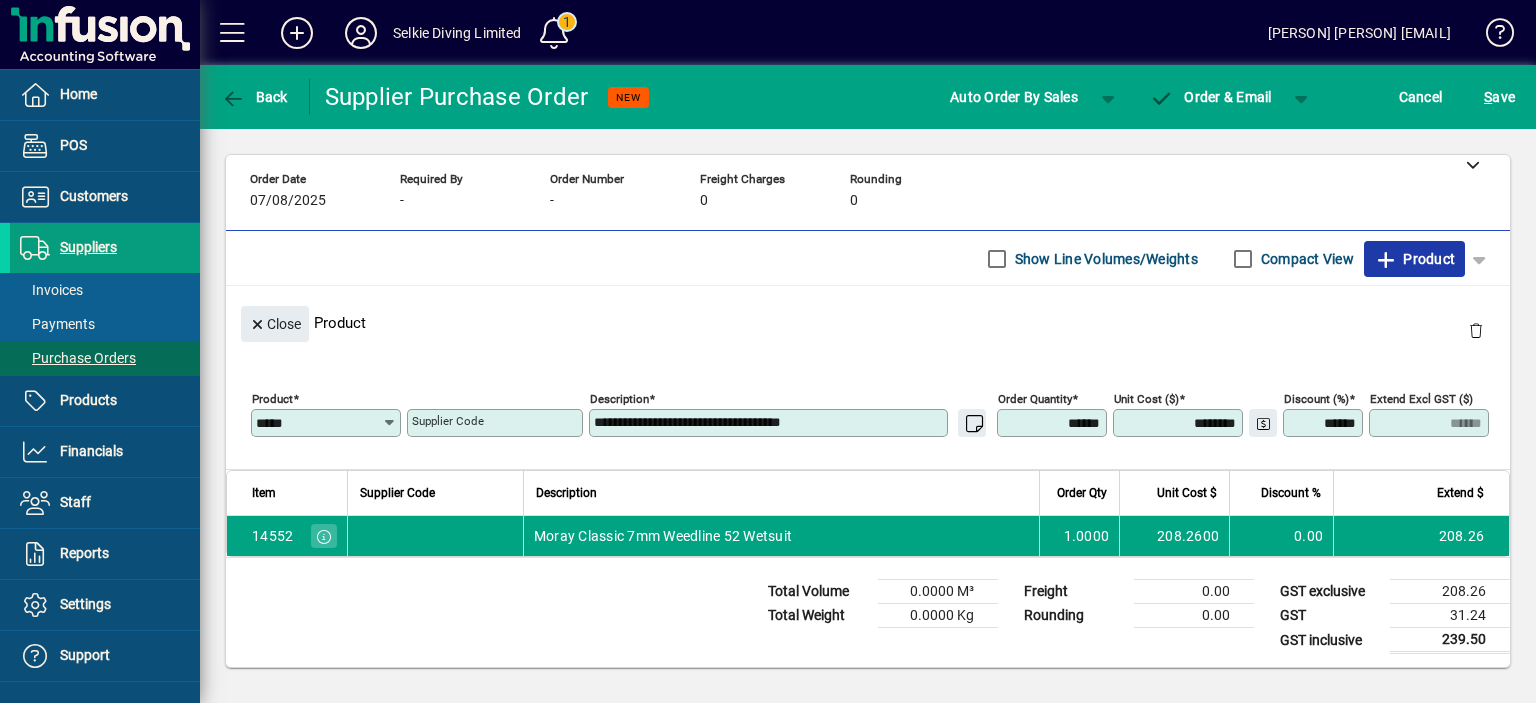 click on "Product" 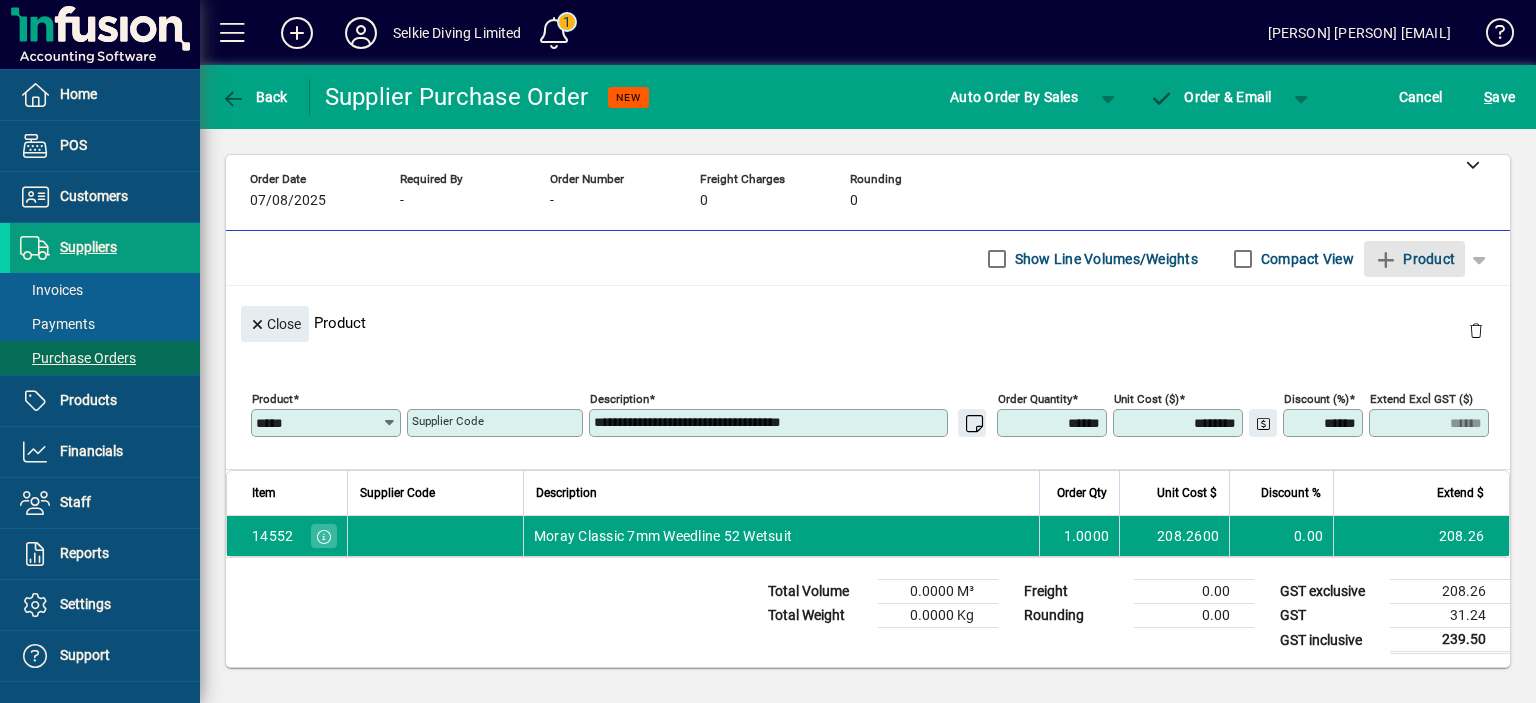 type 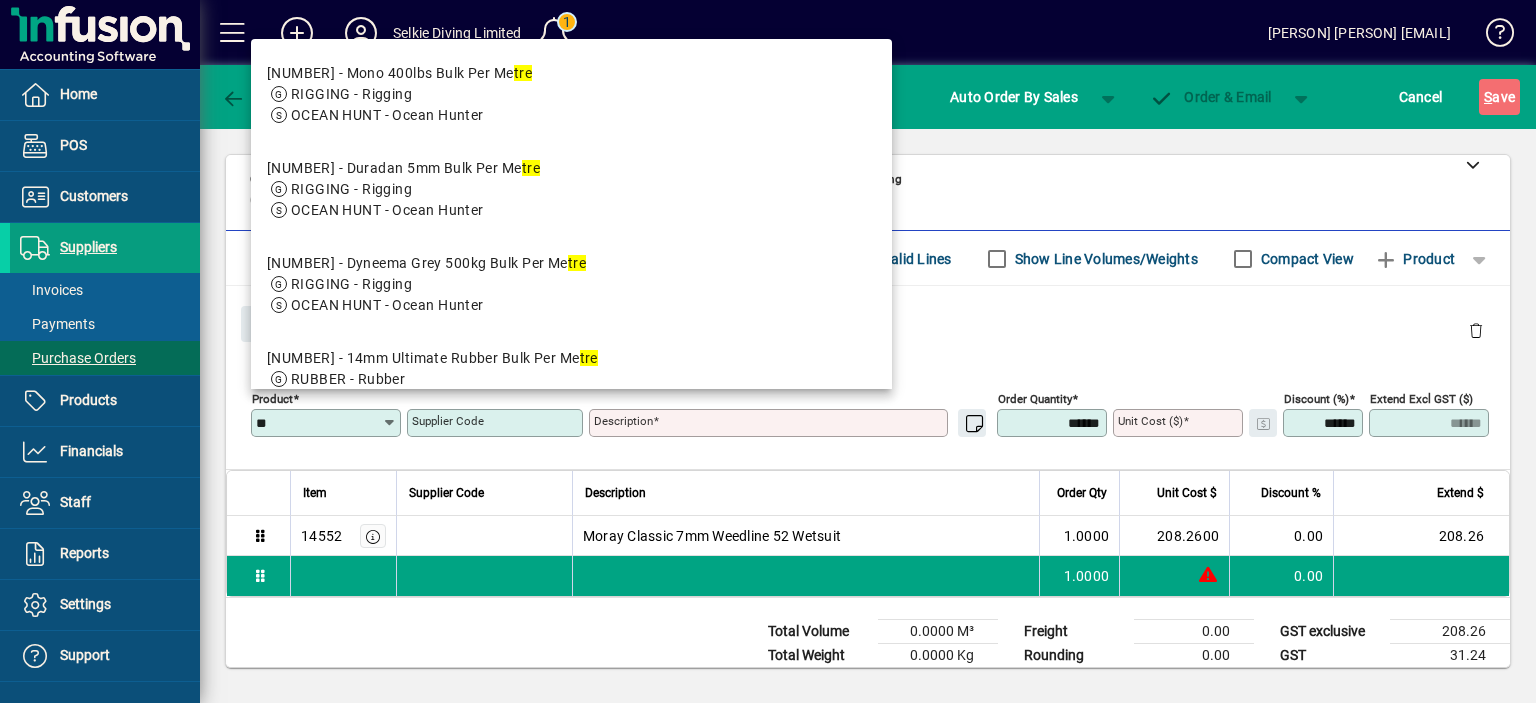 type on "*" 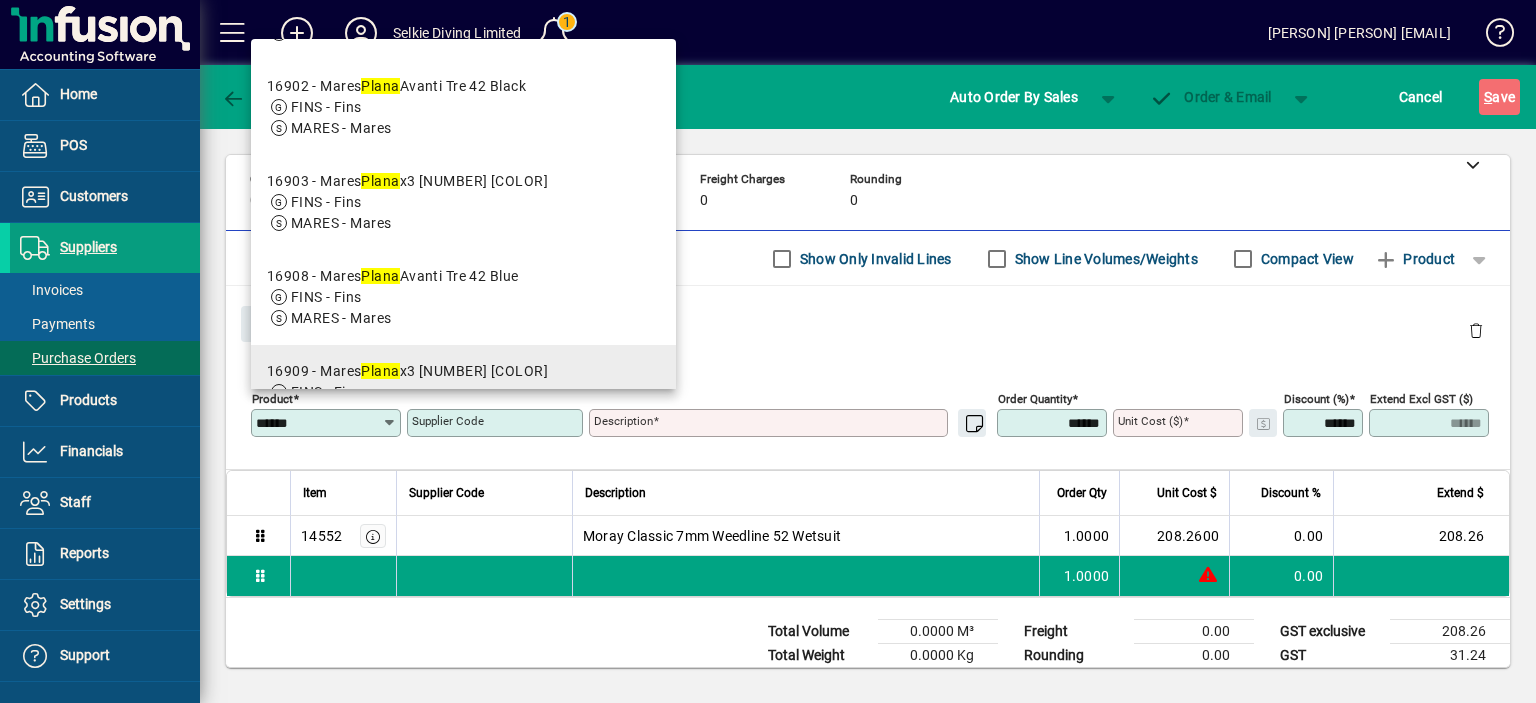 scroll, scrollTop: 0, scrollLeft: 0, axis: both 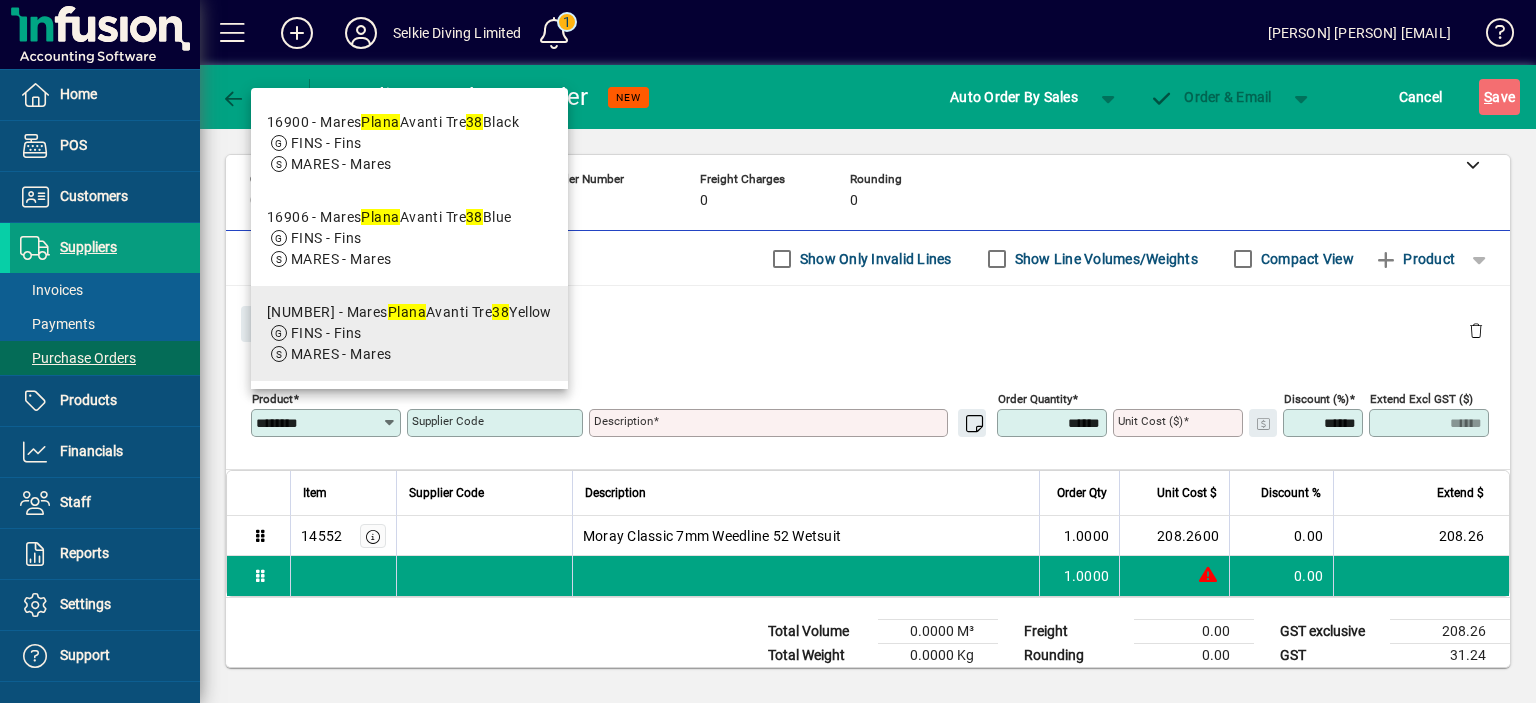 click on "[NUMBER] - Mares Plana Avanti Tre 38 Yellow" at bounding box center (409, 312) 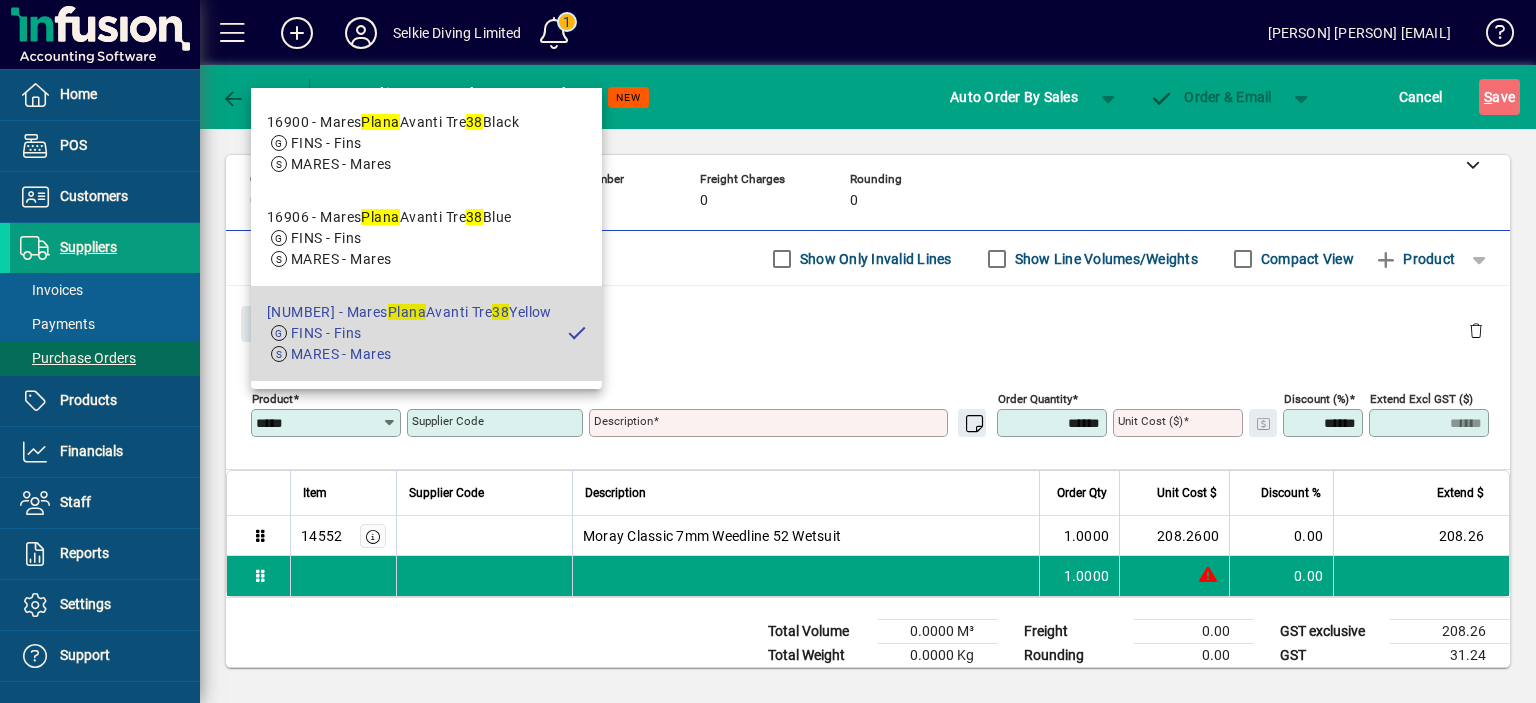 type on "**********" 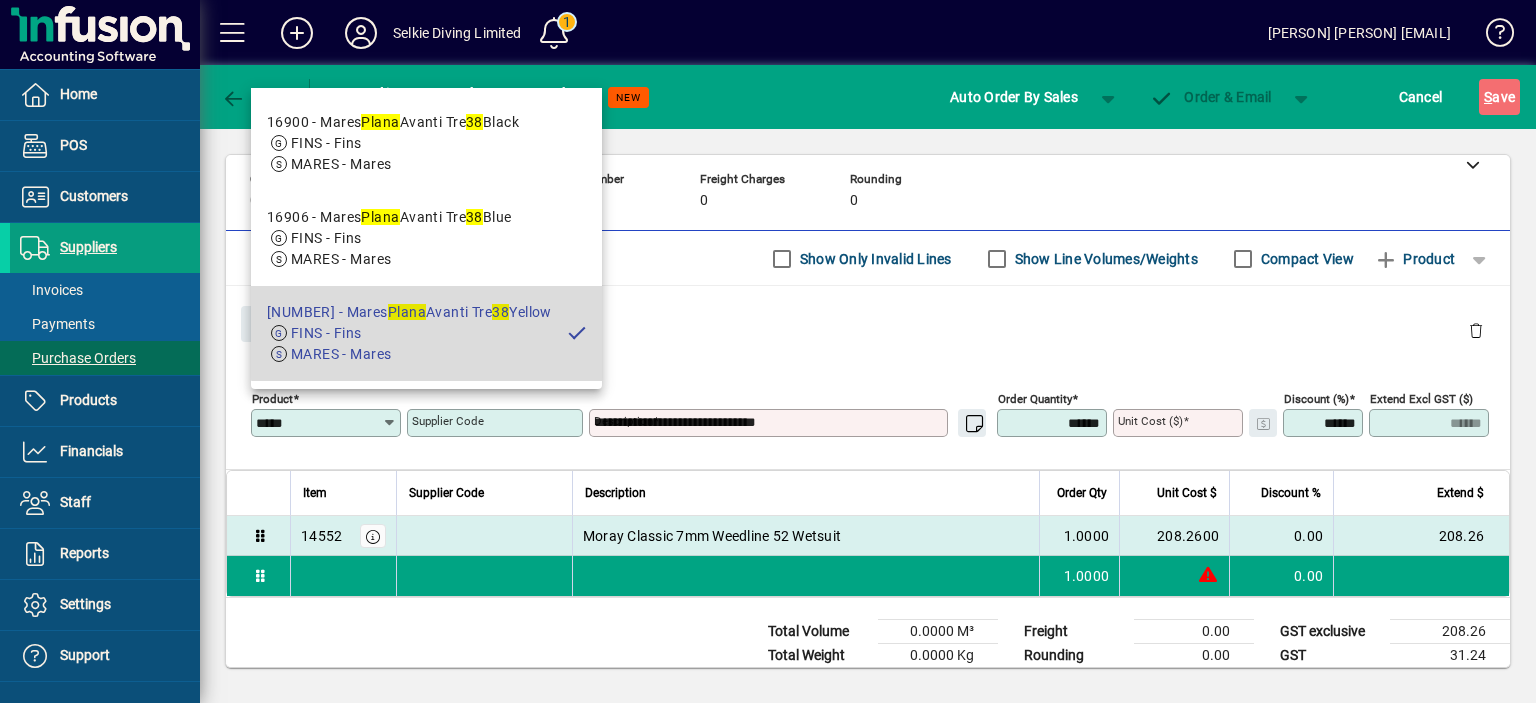 type on "*******" 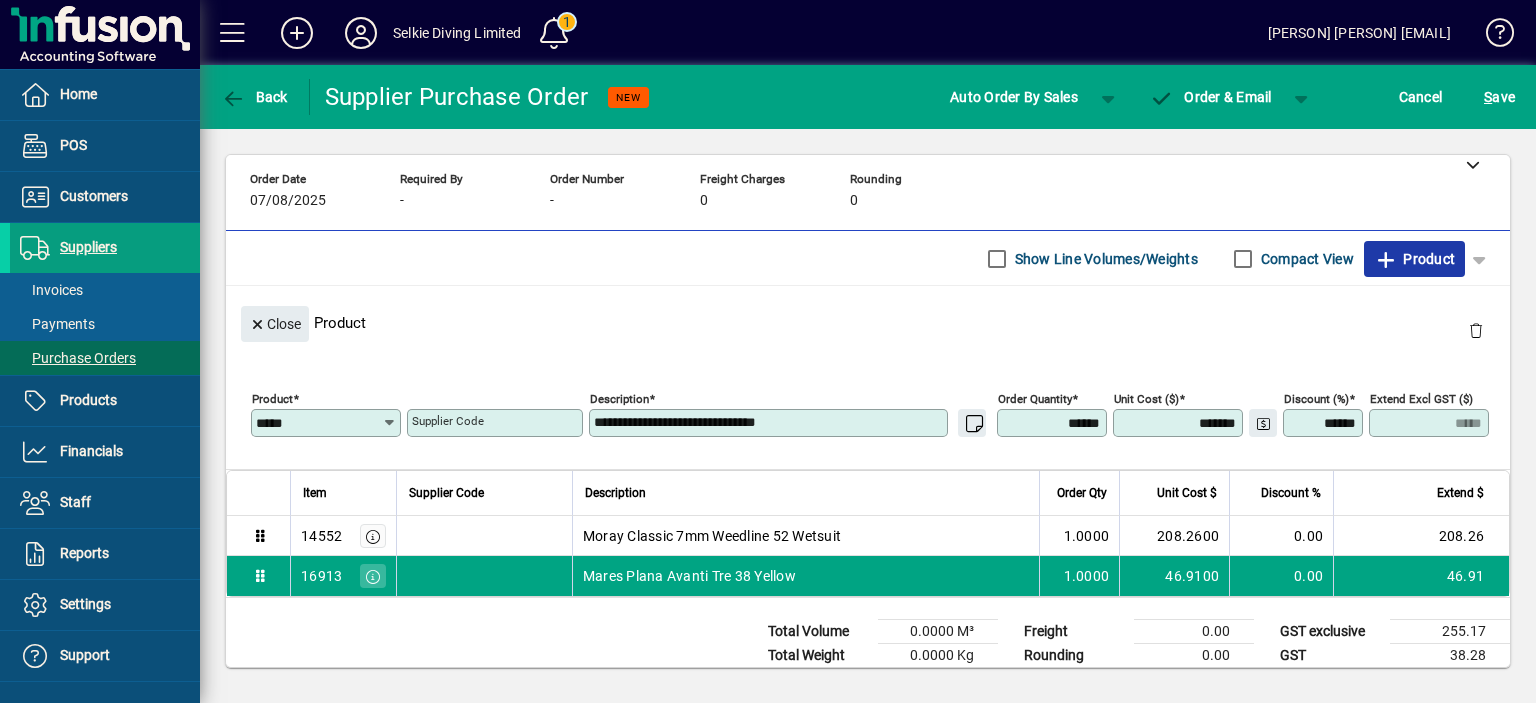 click 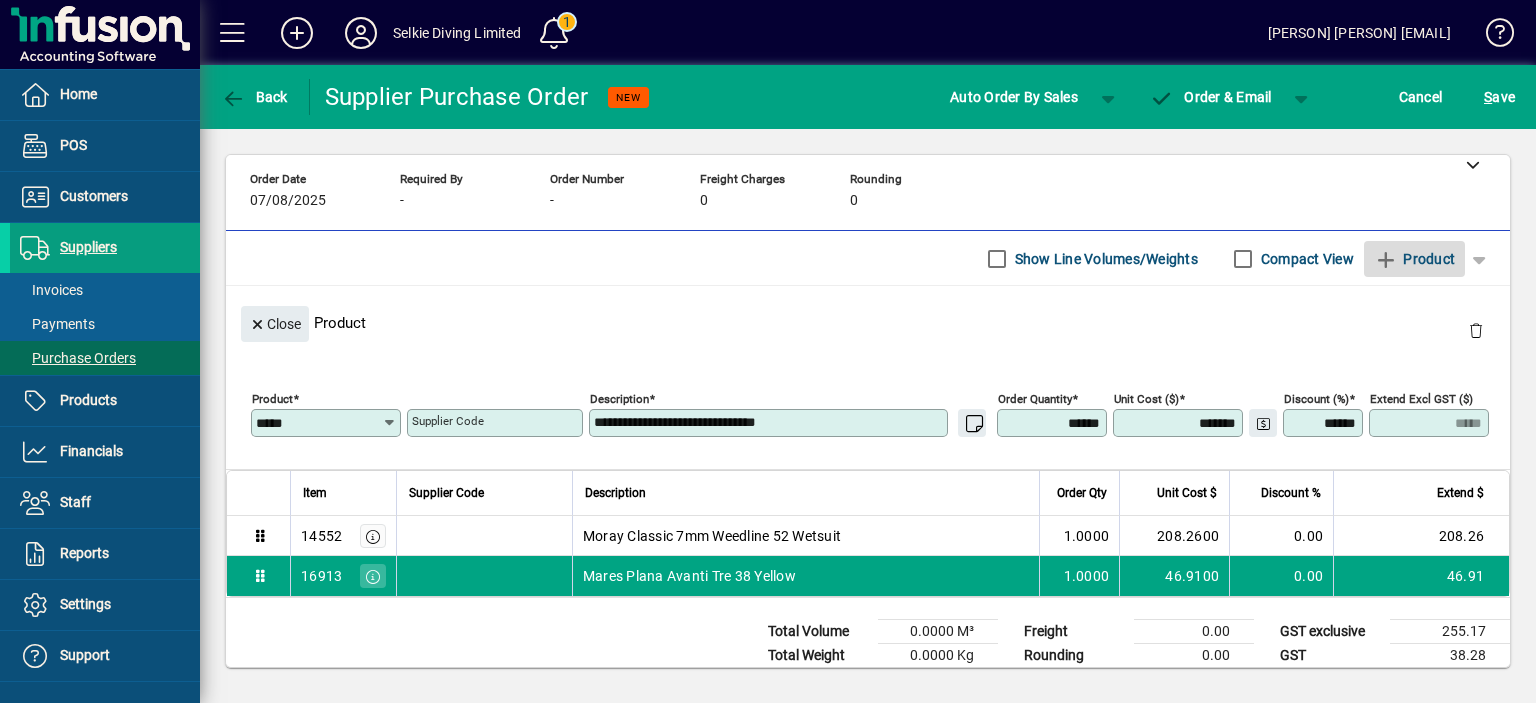 type 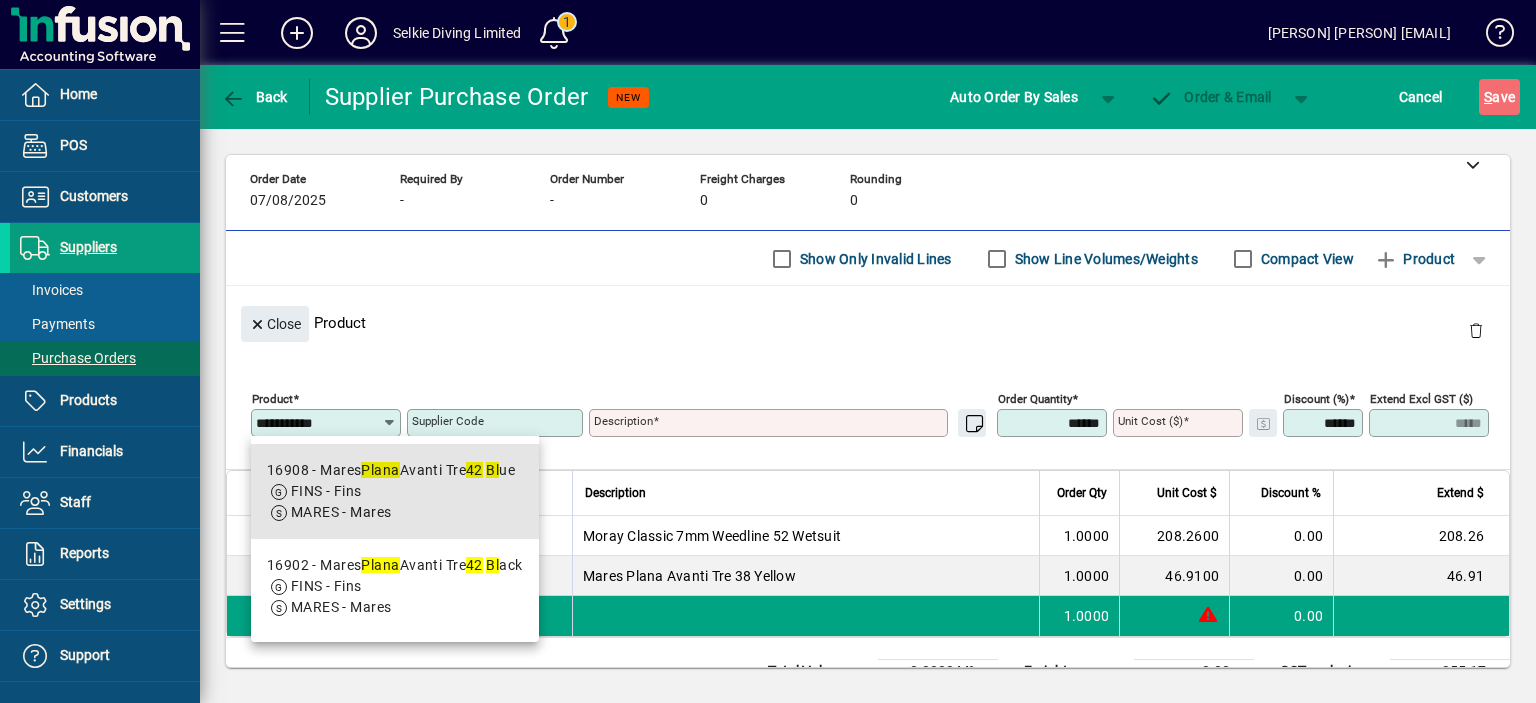 click on "FINS - Fins" at bounding box center (391, 491) 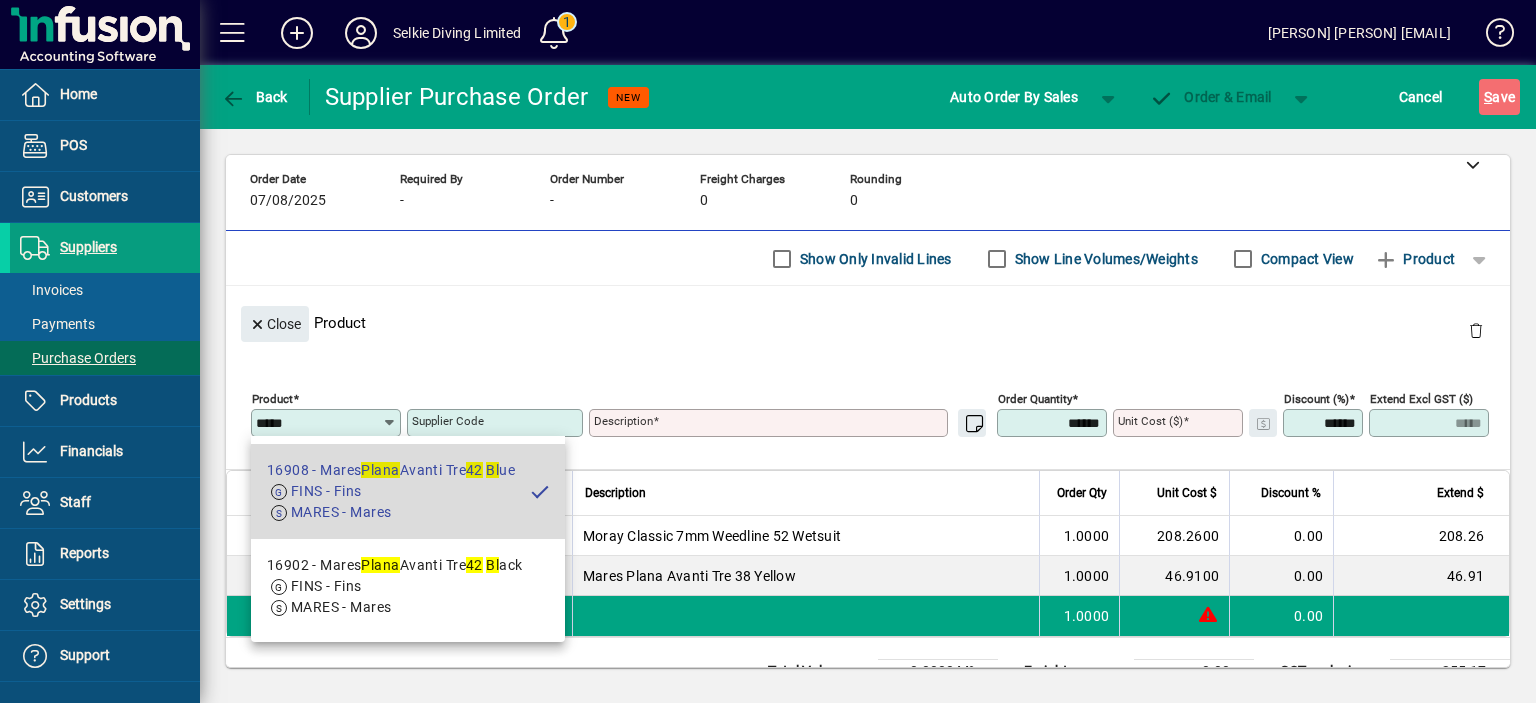 type on "**********" 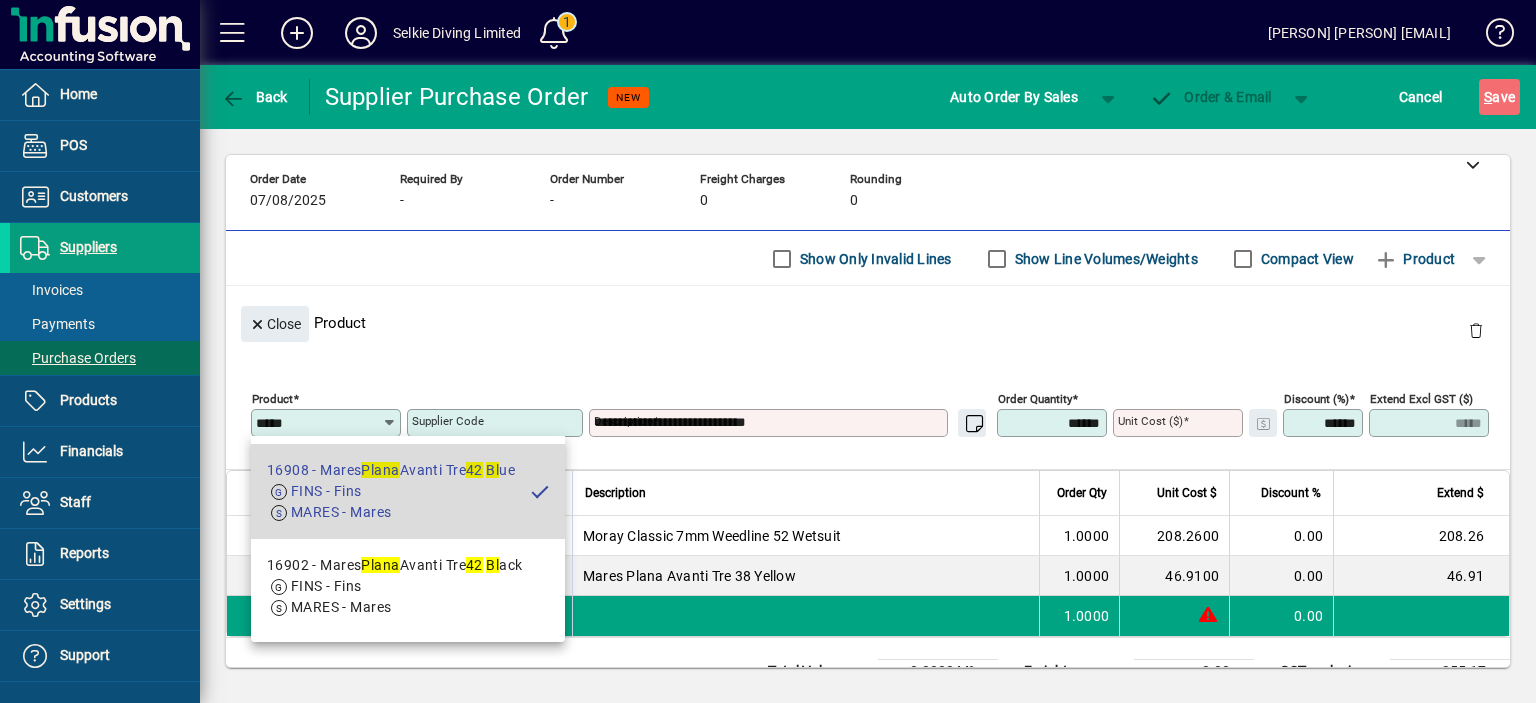 type on "*****" 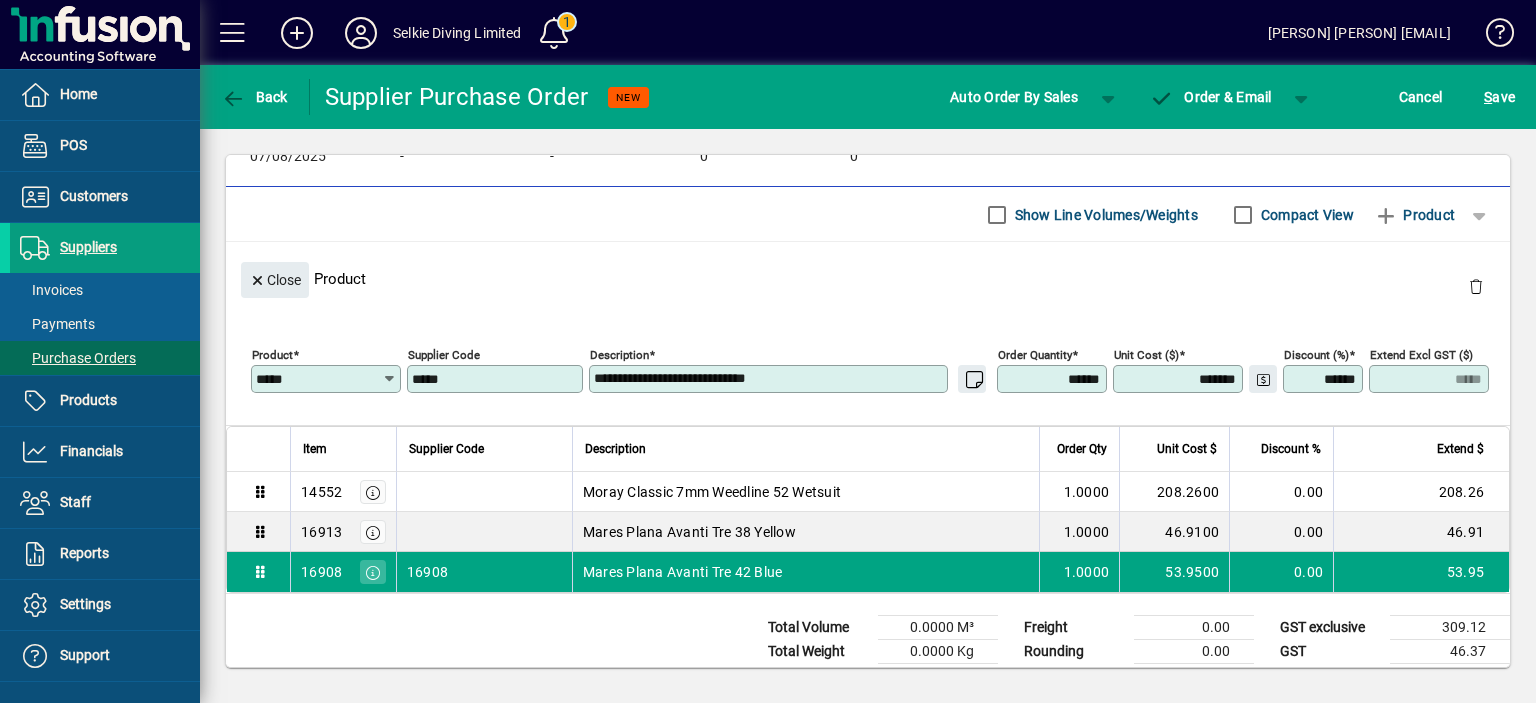 scroll, scrollTop: 178, scrollLeft: 0, axis: vertical 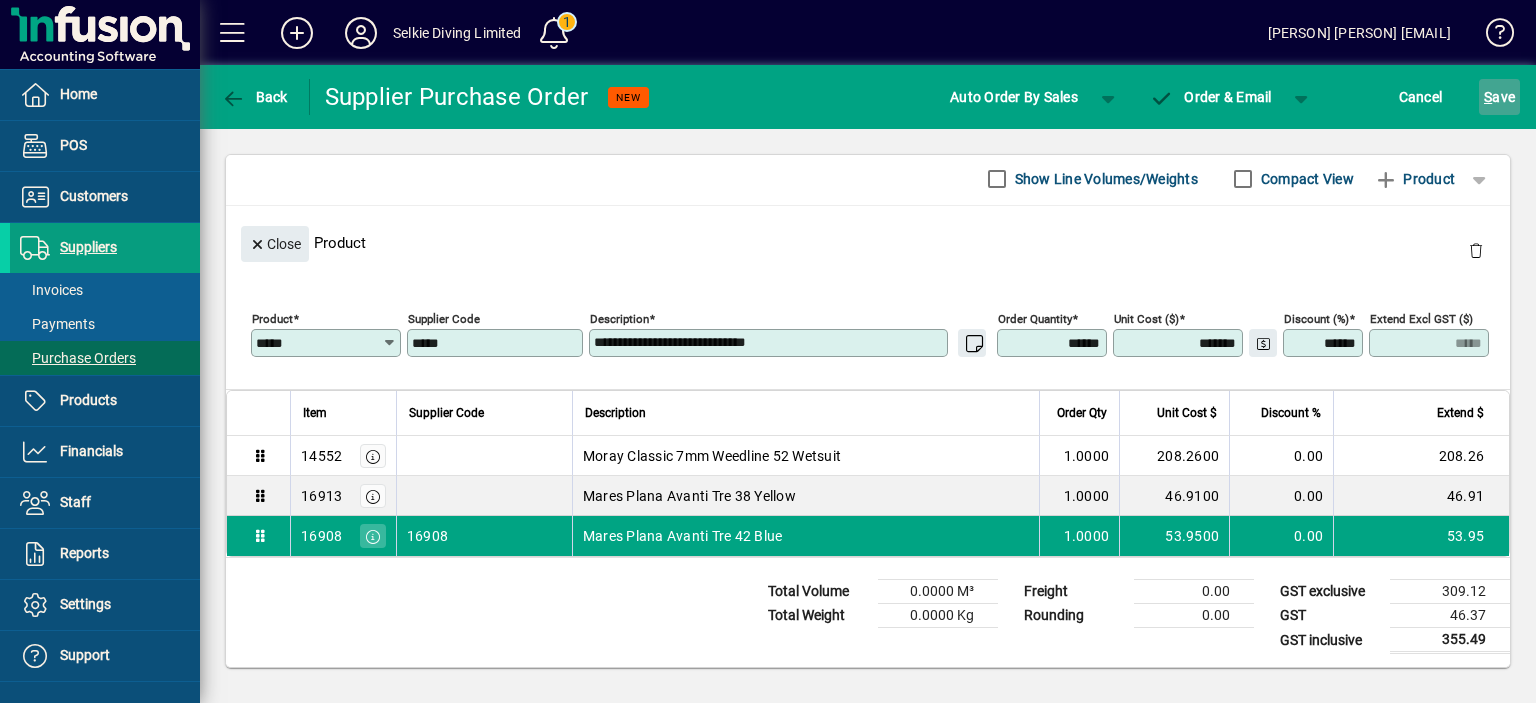 click on "S ave" 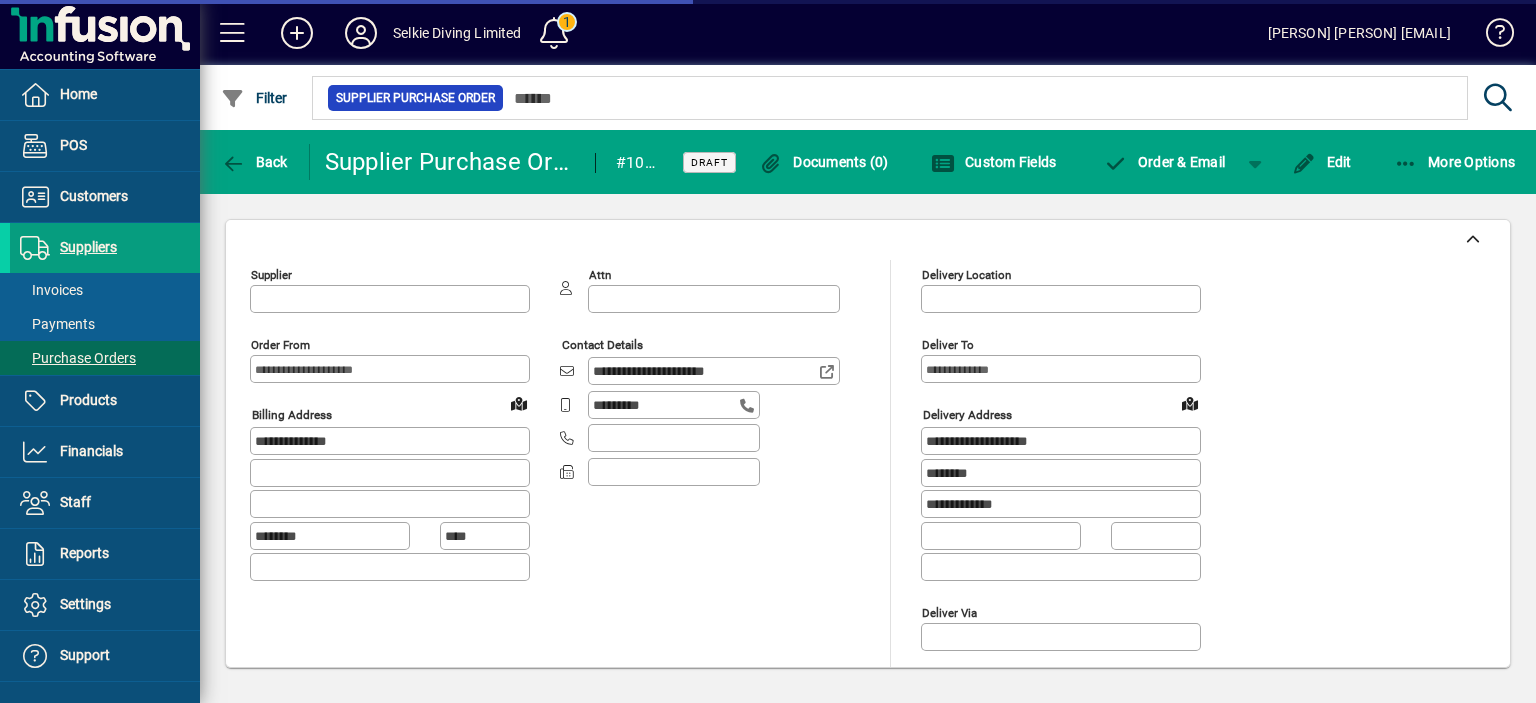 type on "**********" 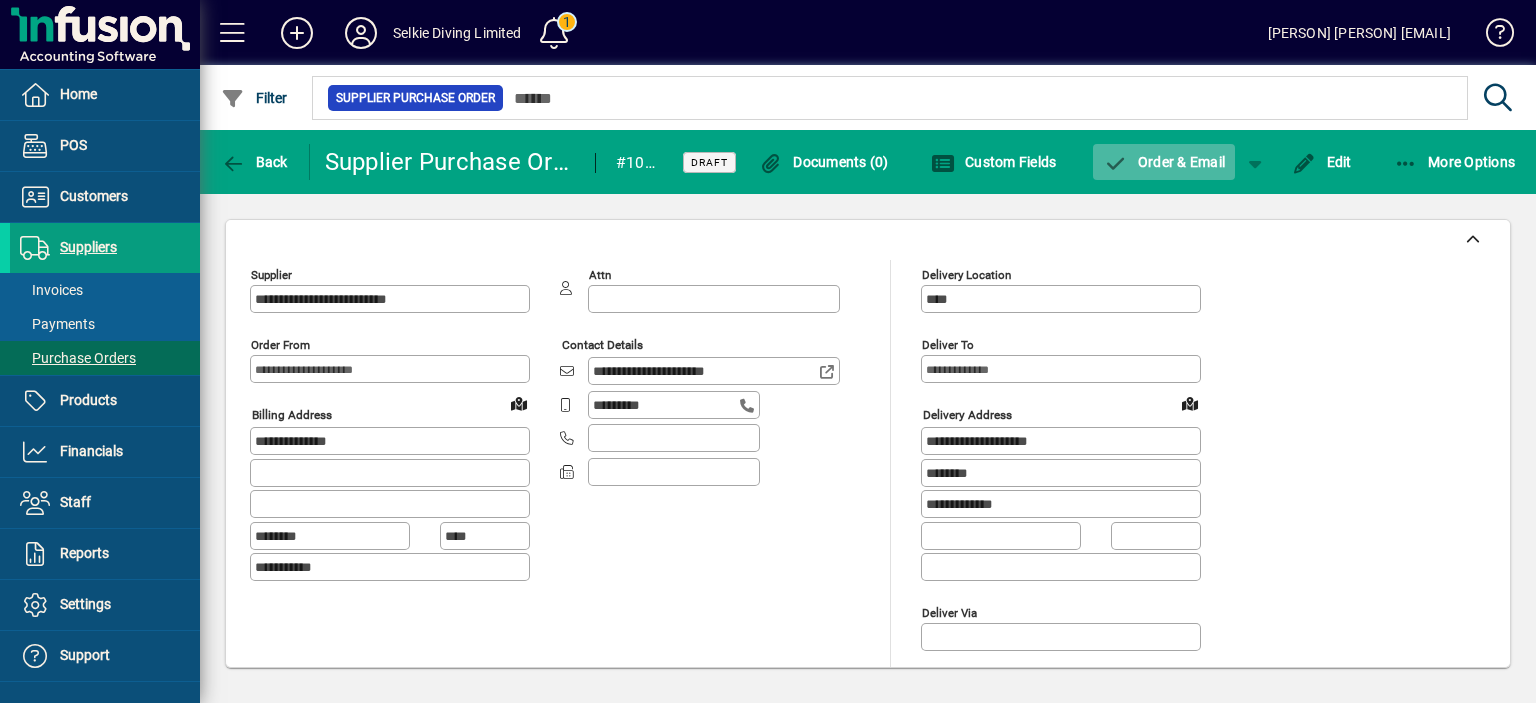 click on "Order & Email" 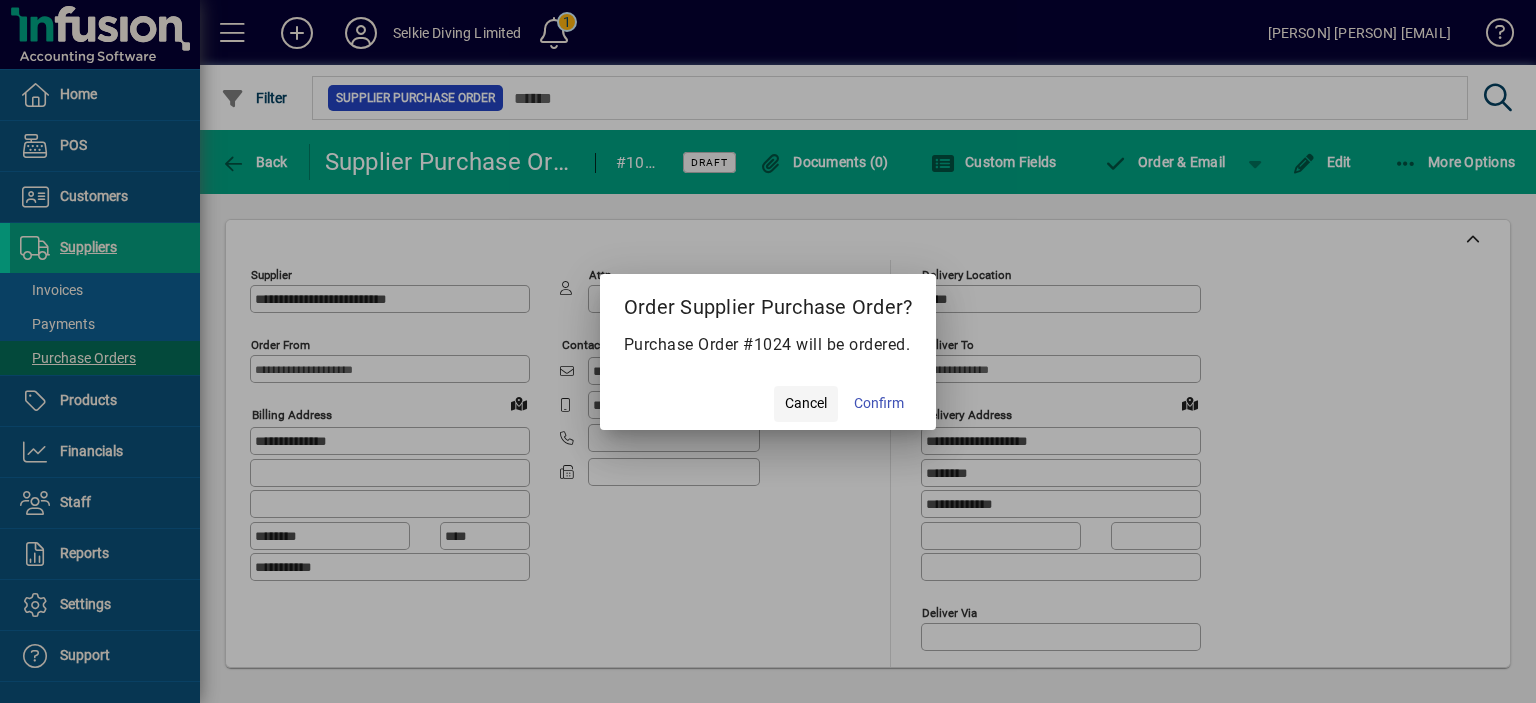 click on "Cancel" 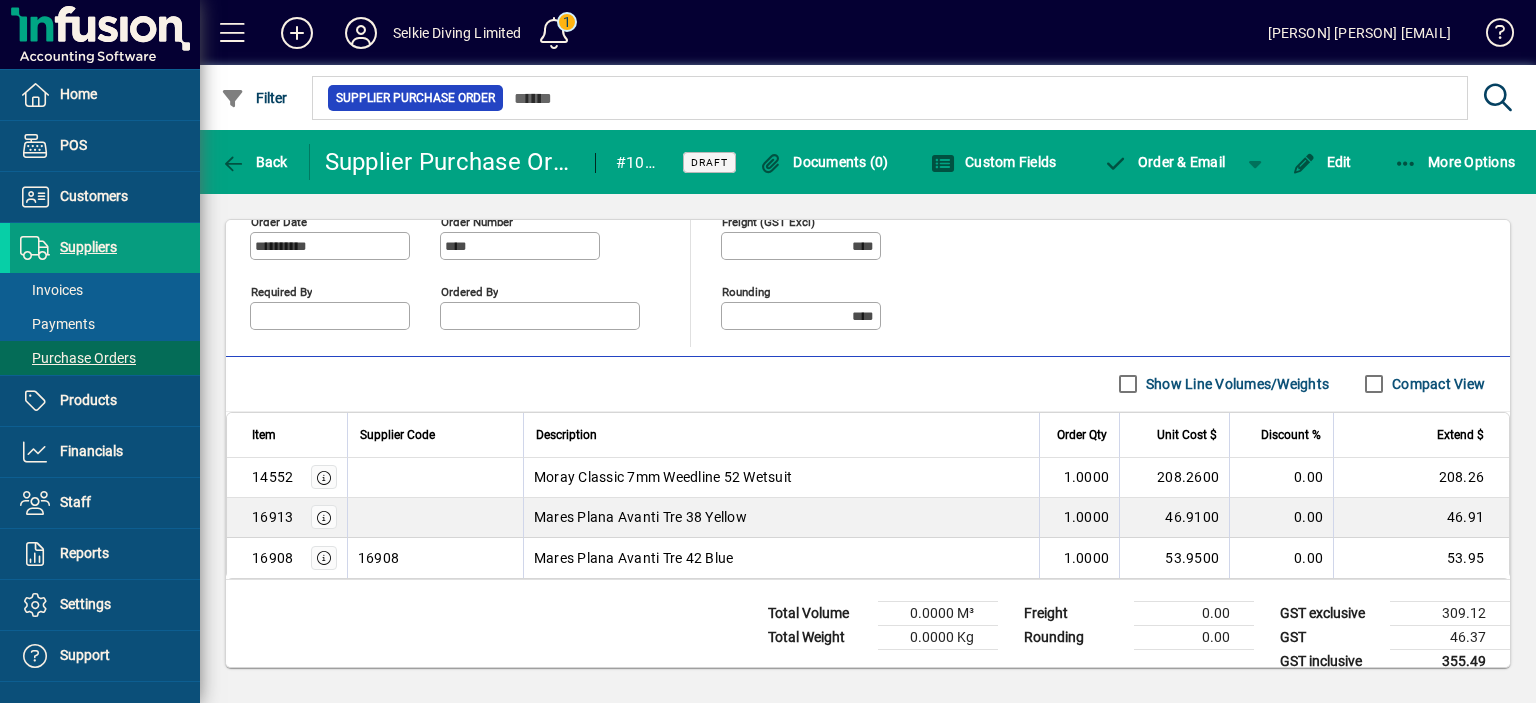 scroll, scrollTop: 530, scrollLeft: 0, axis: vertical 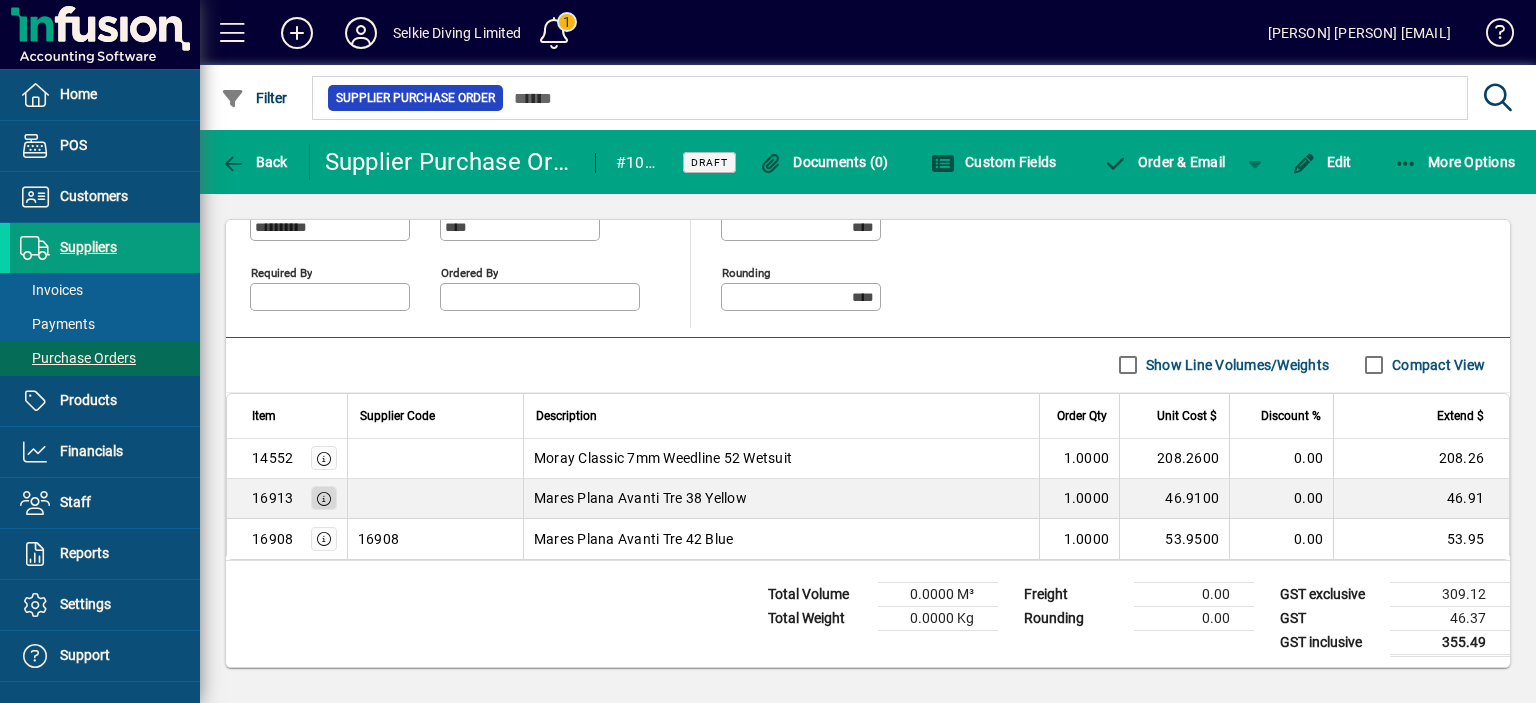 click at bounding box center [324, 499] 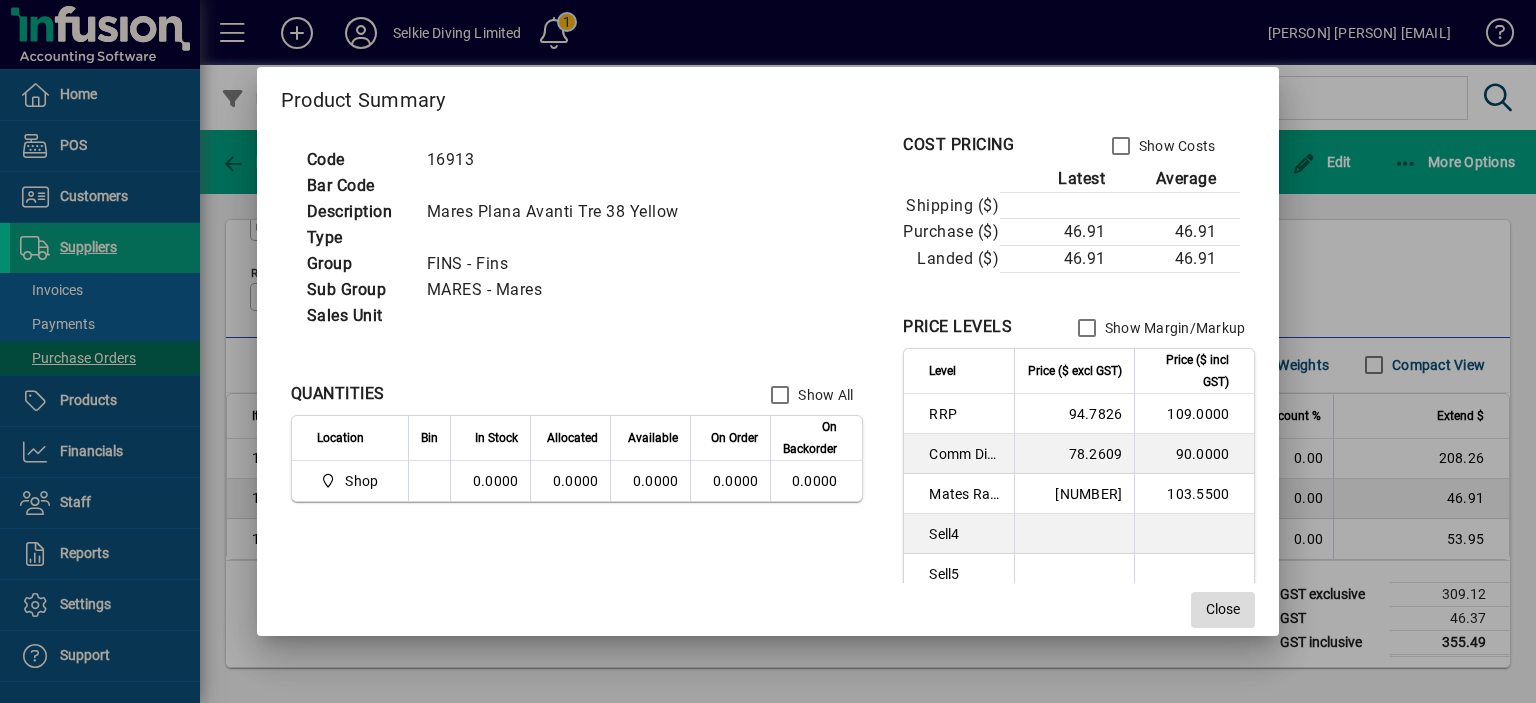 click on "Close" 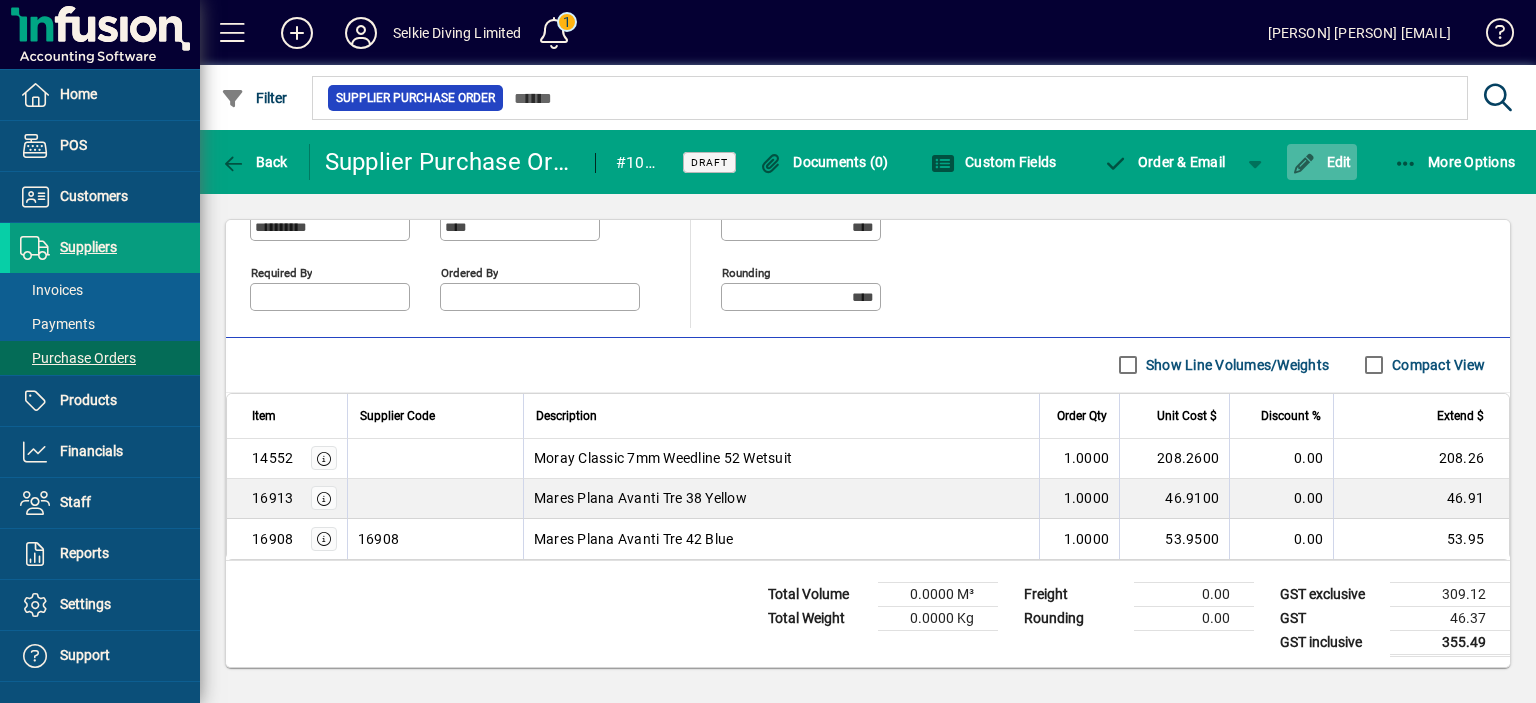click 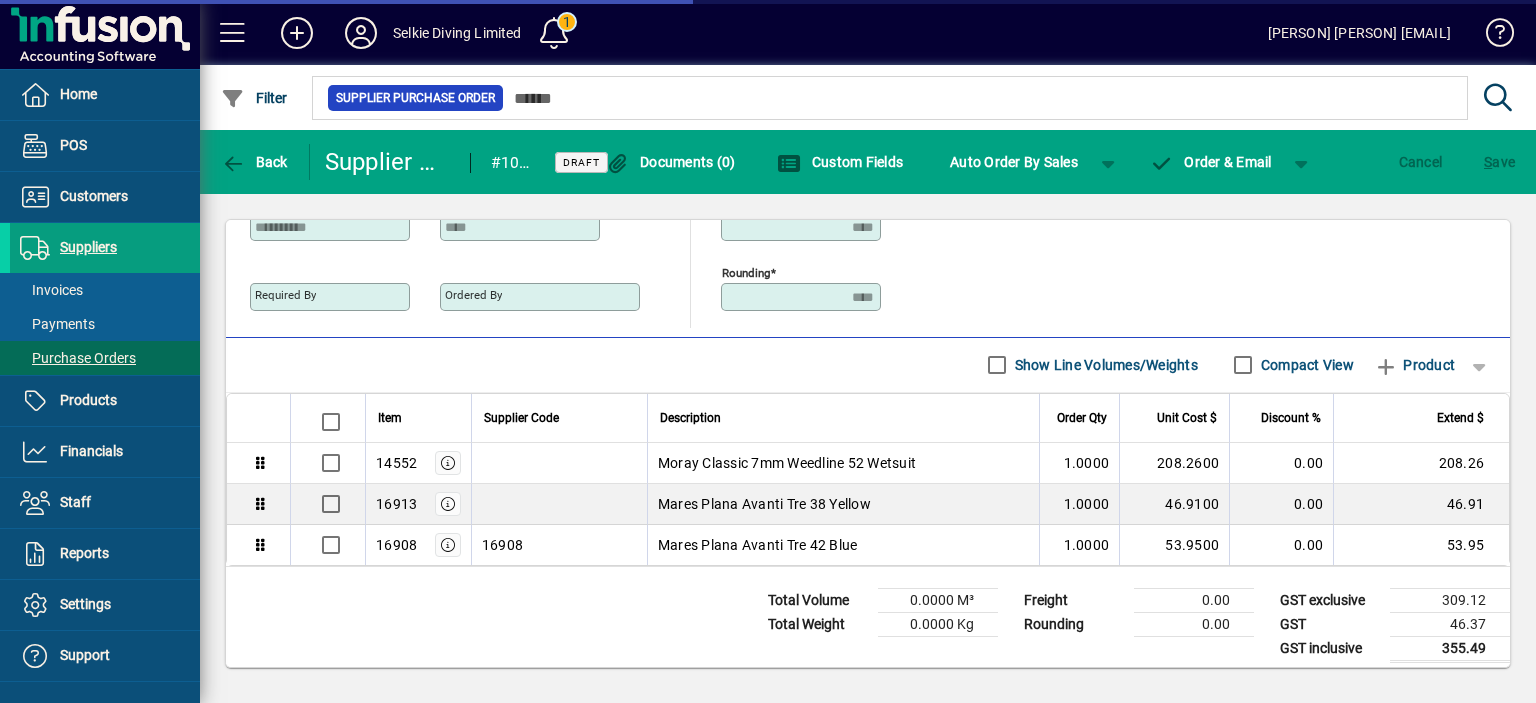 scroll, scrollTop: 471, scrollLeft: 0, axis: vertical 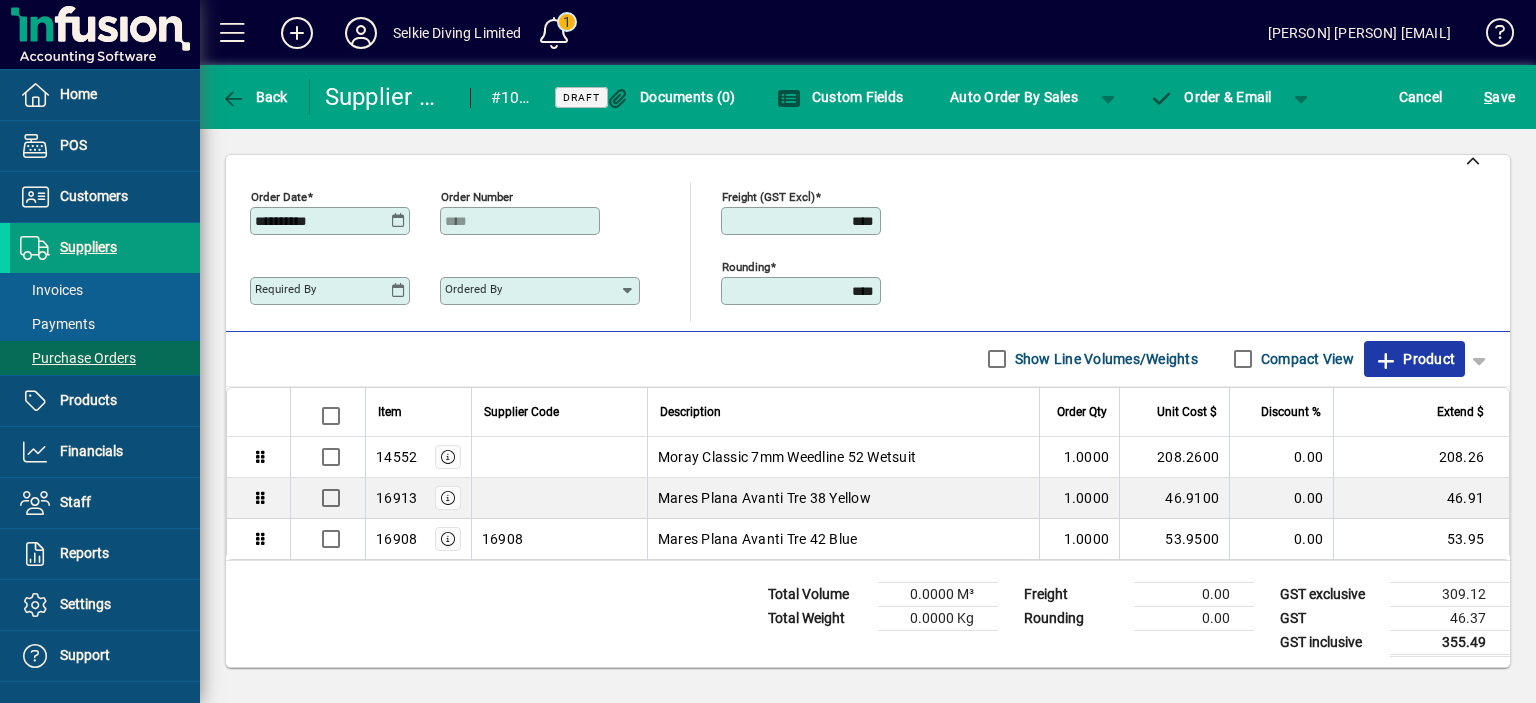 click 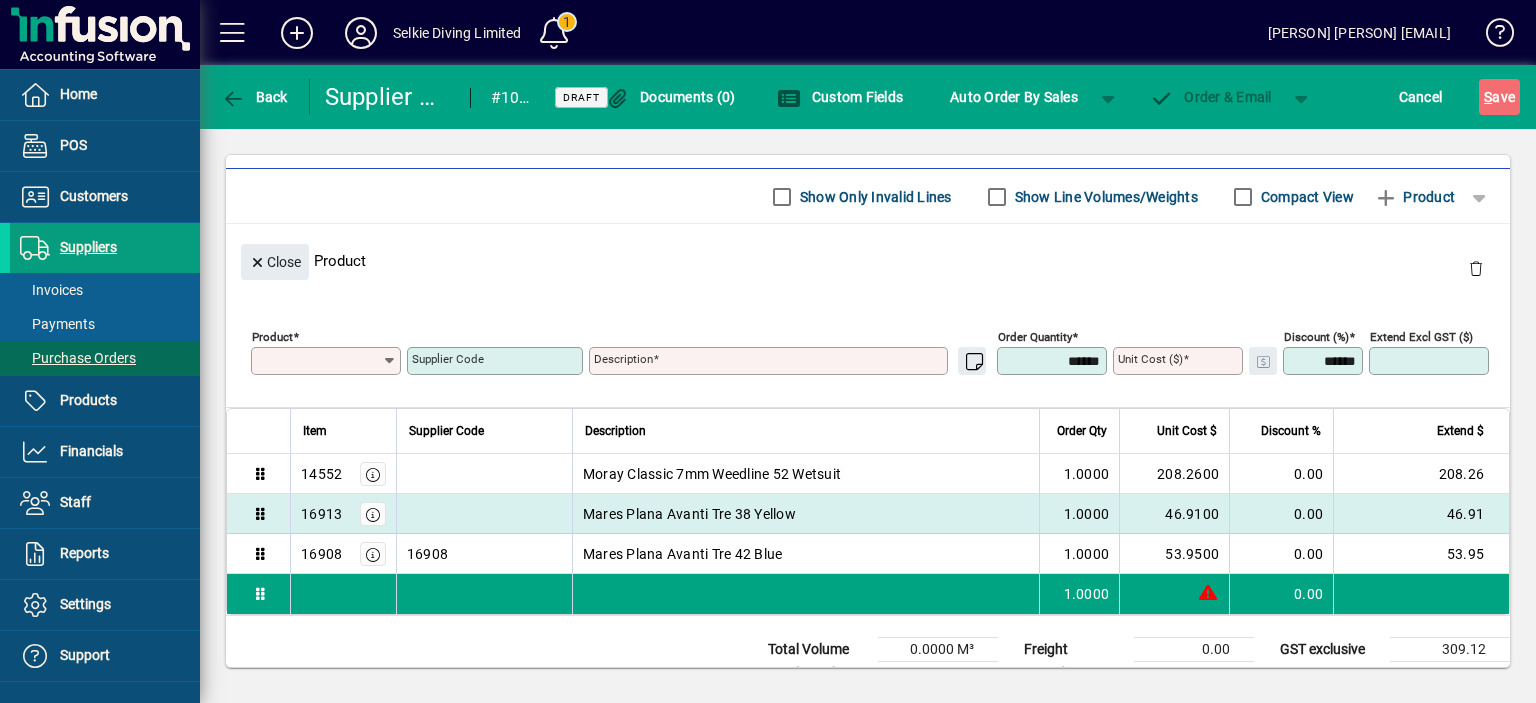 scroll, scrollTop: 160, scrollLeft: 0, axis: vertical 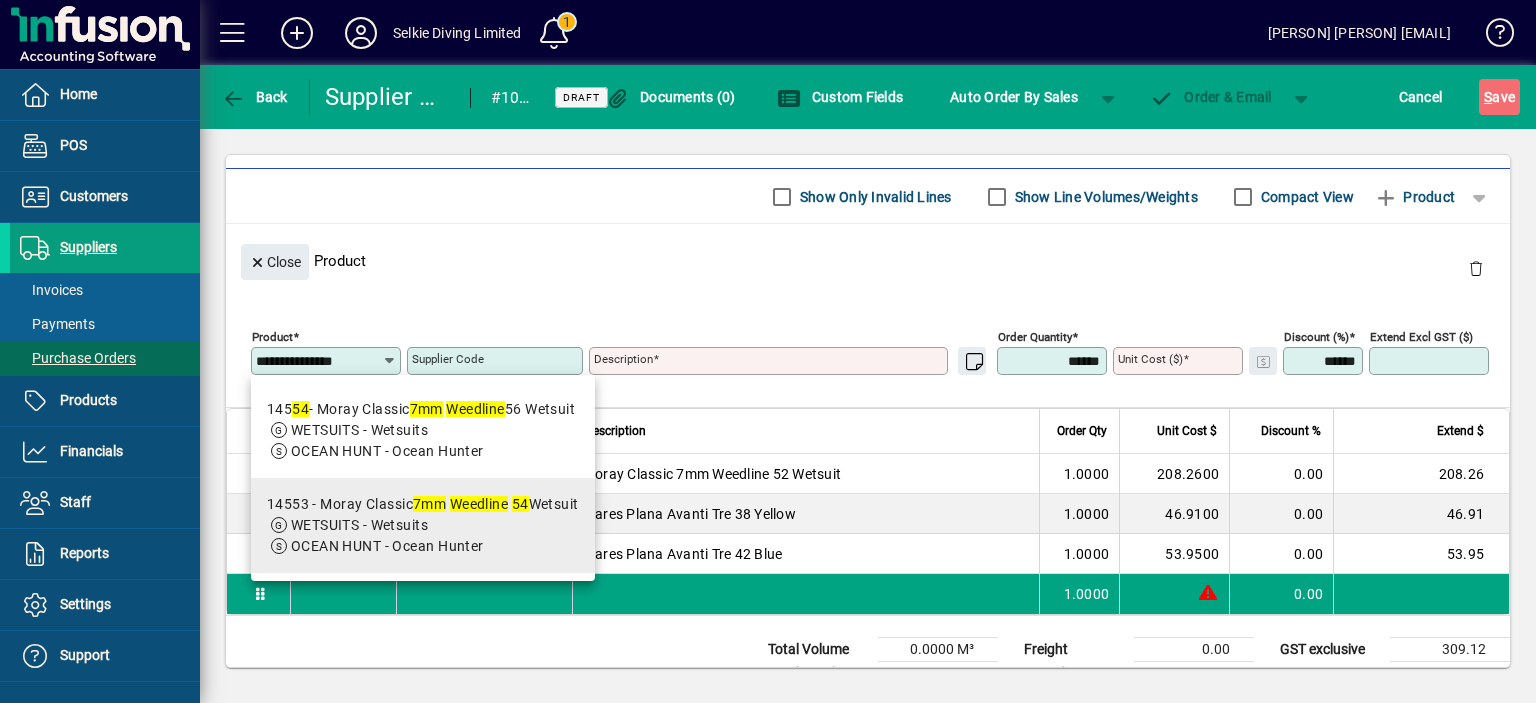 click on "[NUMBER] - Moray Classic 7mm Weedline 54 Wetsuit" at bounding box center [423, 504] 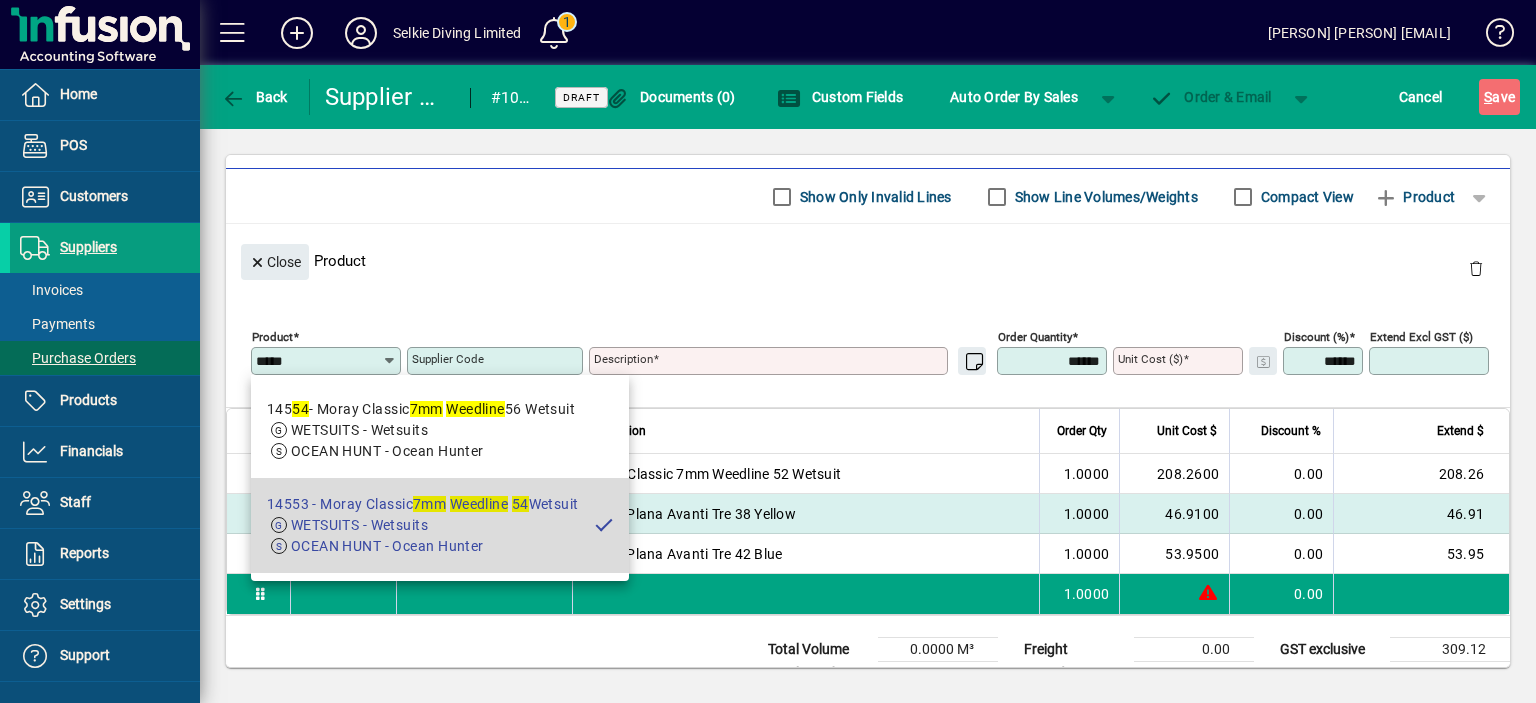 type on "**********" 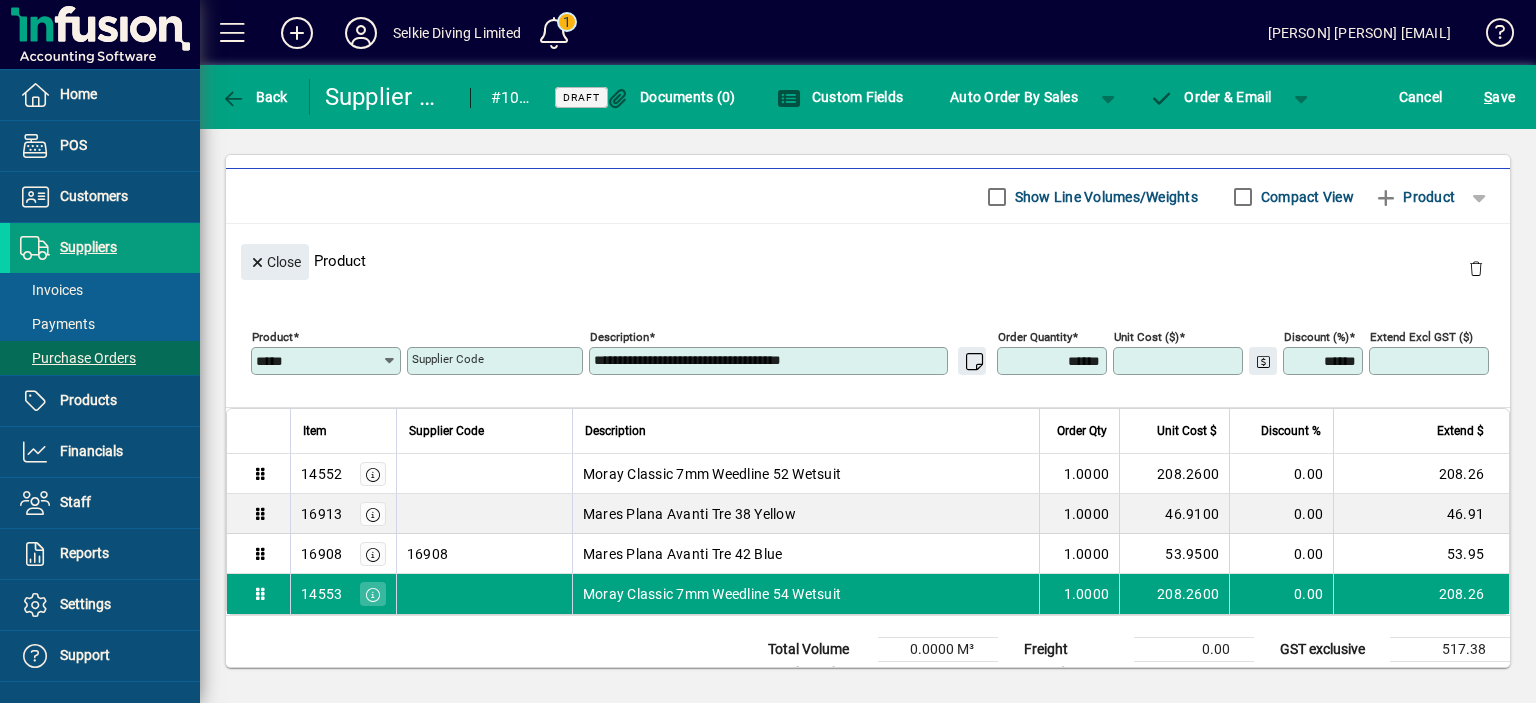 type on "********" 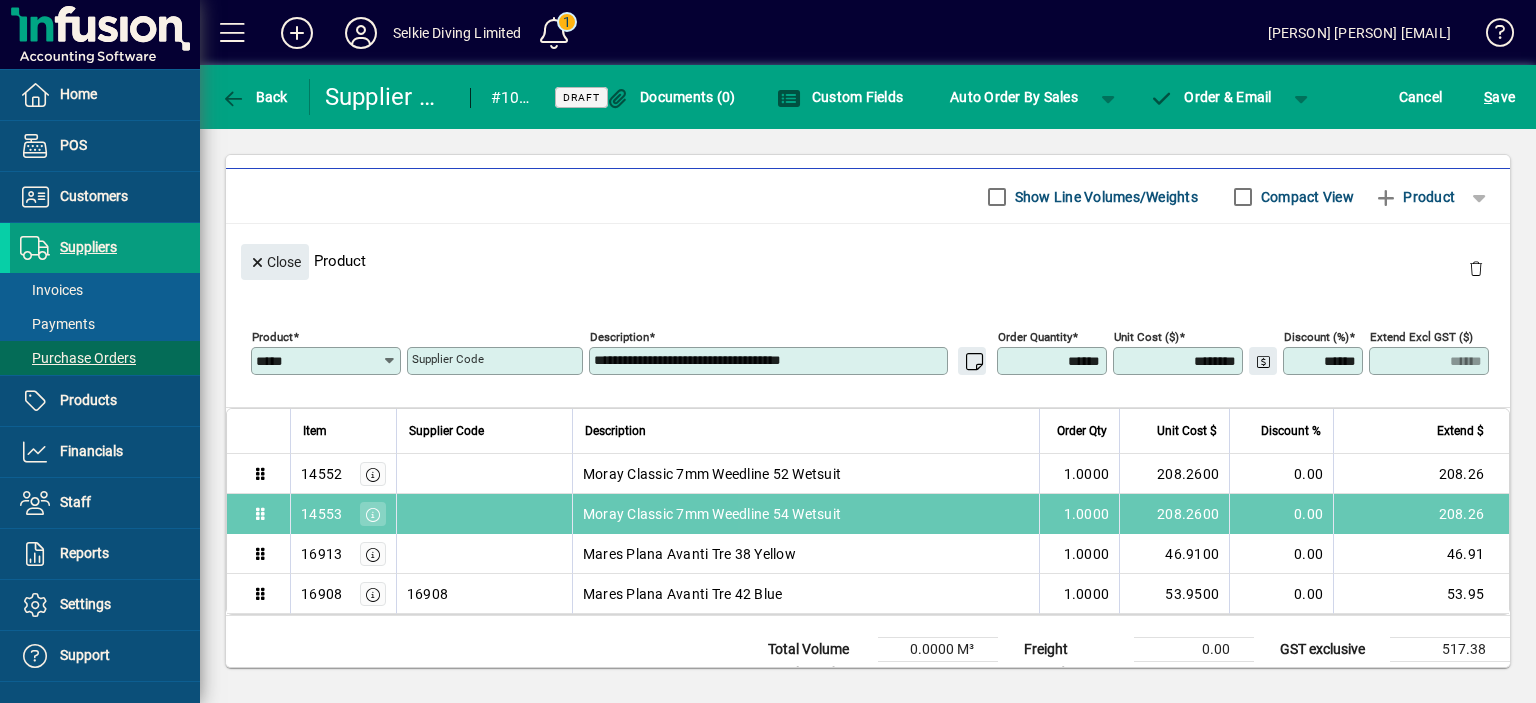 drag, startPoint x: 257, startPoint y: 596, endPoint x: 252, endPoint y: 504, distance: 92.13577 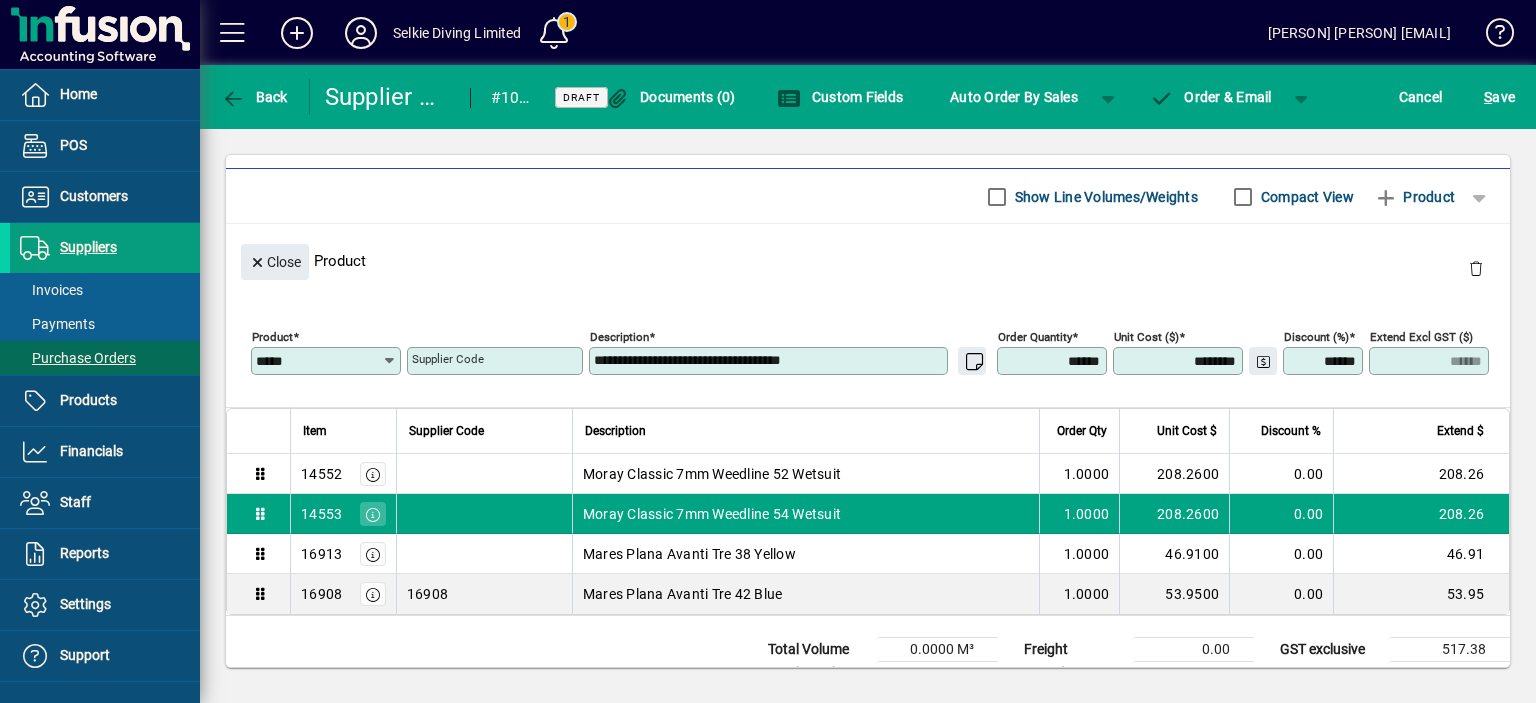 scroll, scrollTop: 218, scrollLeft: 0, axis: vertical 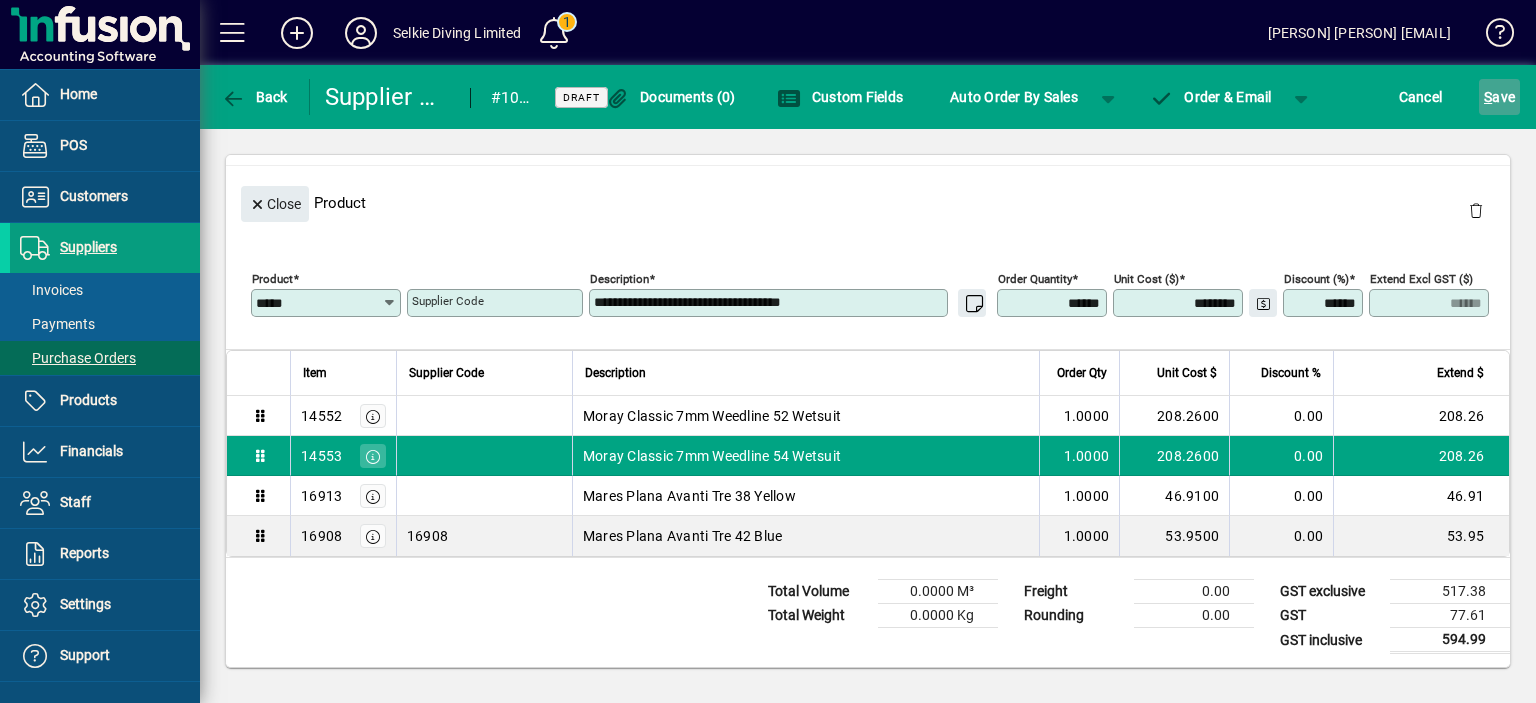 click on "S ave" 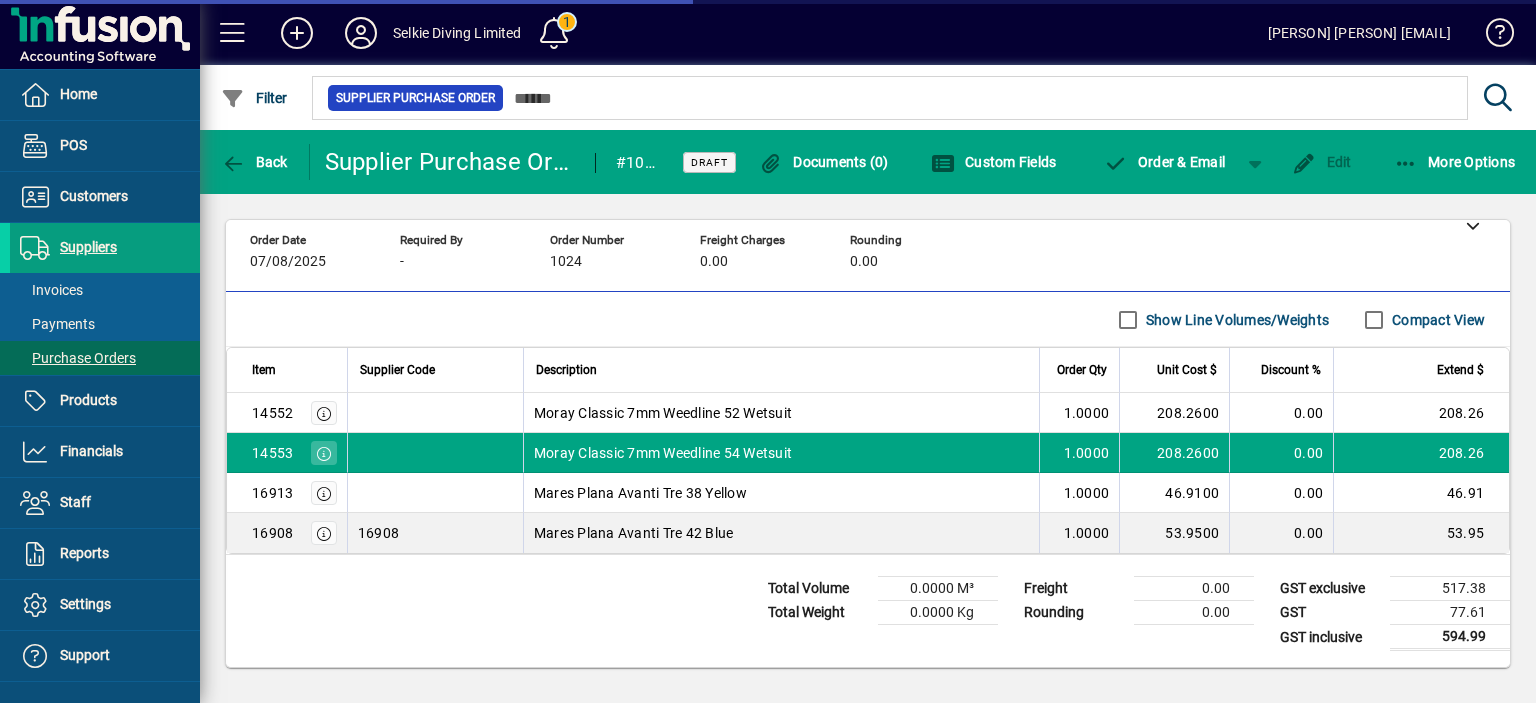 scroll, scrollTop: 99, scrollLeft: 0, axis: vertical 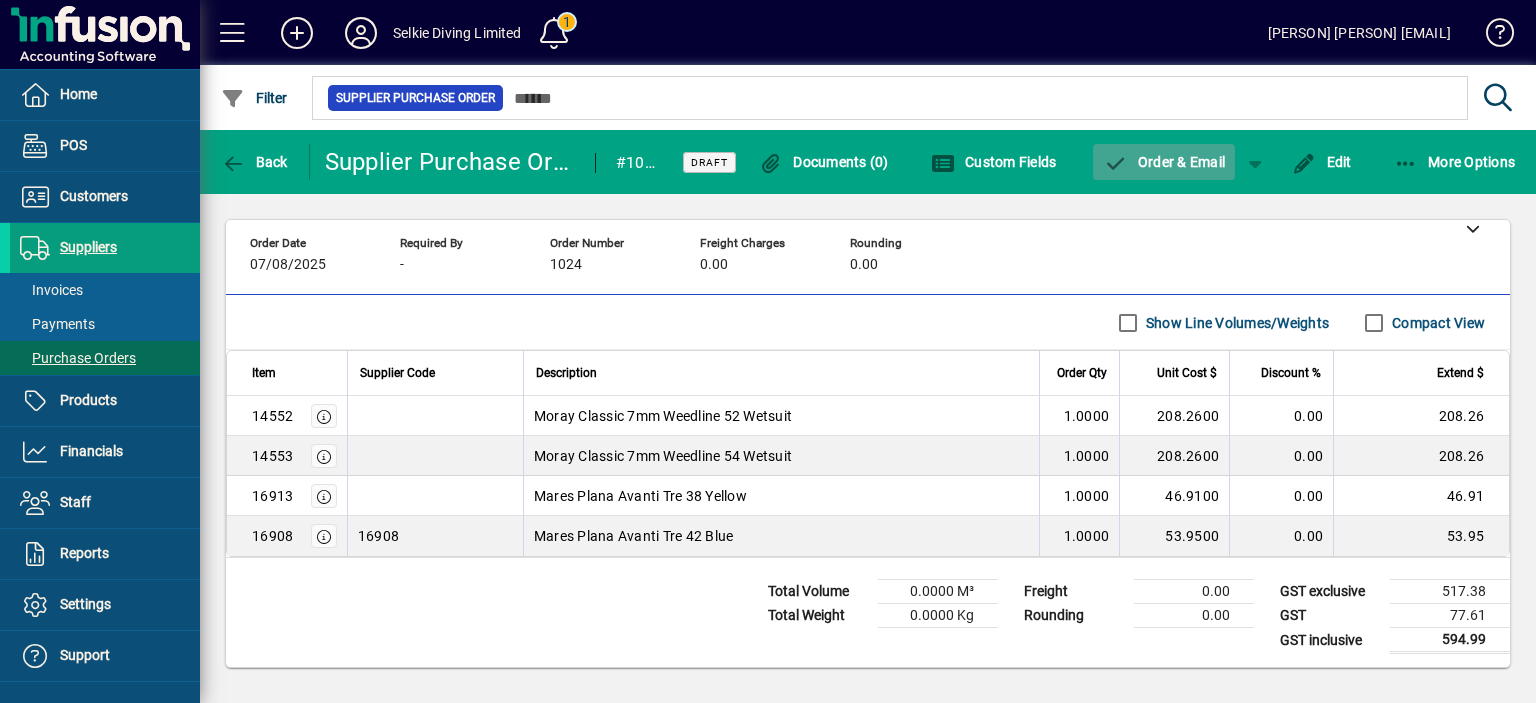 click on "Order & Email" 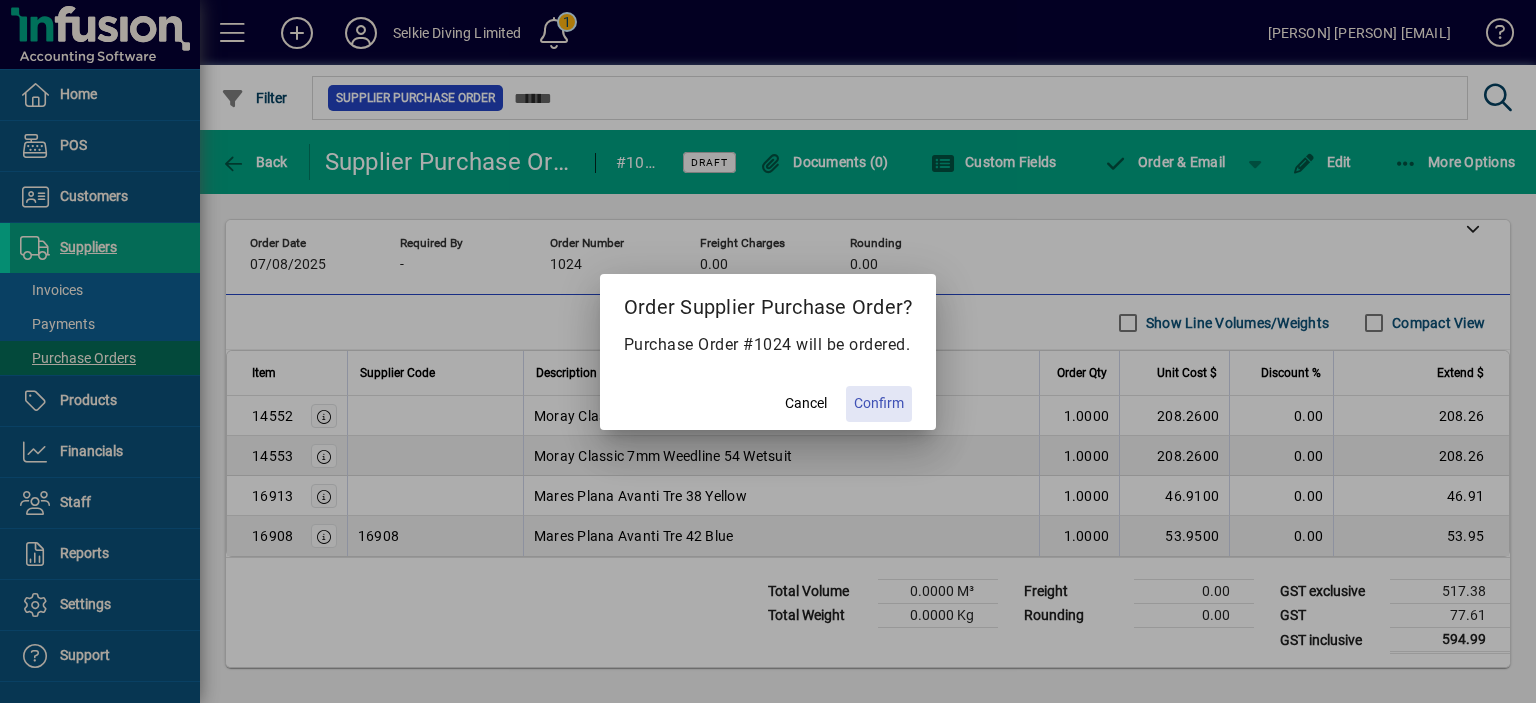 click on "Confirm" 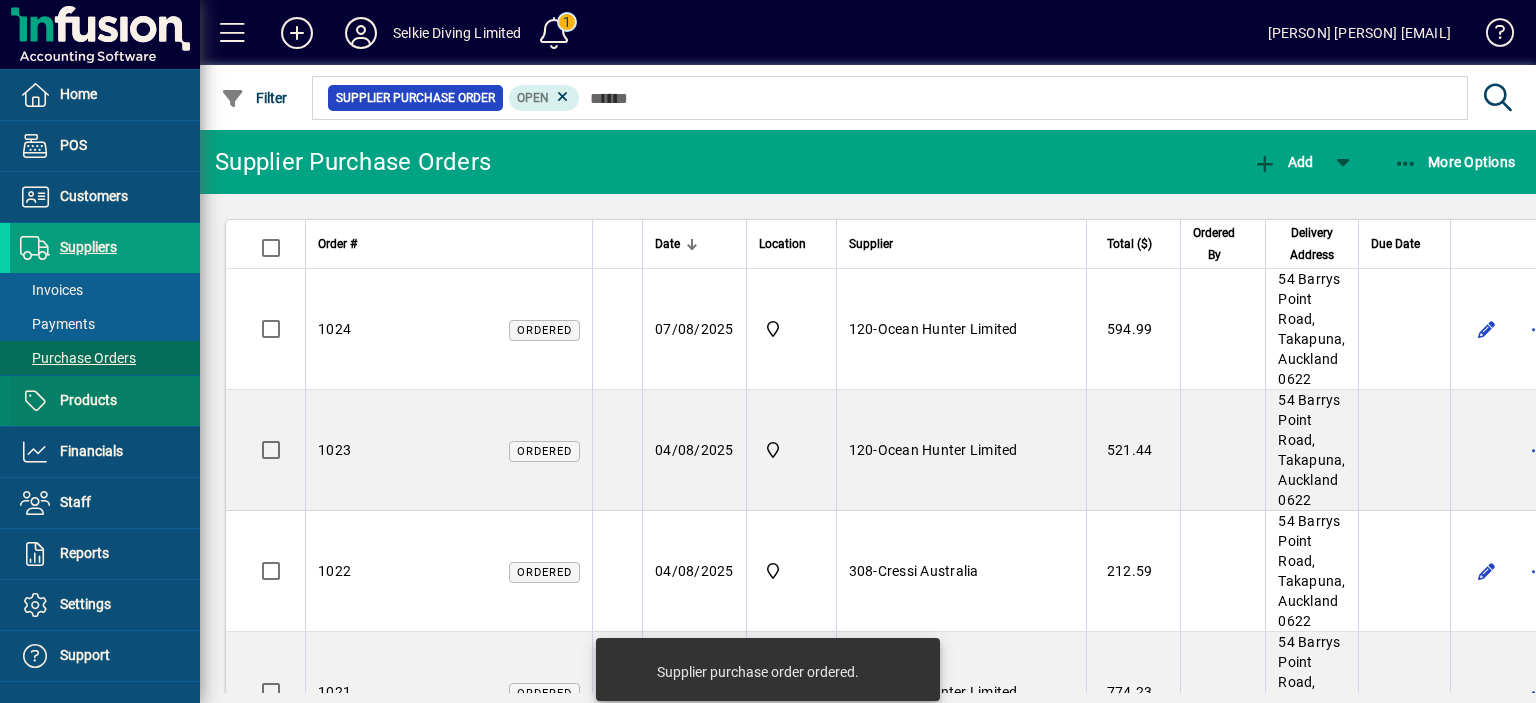 drag, startPoint x: 95, startPoint y: 401, endPoint x: 135, endPoint y: 392, distance: 41 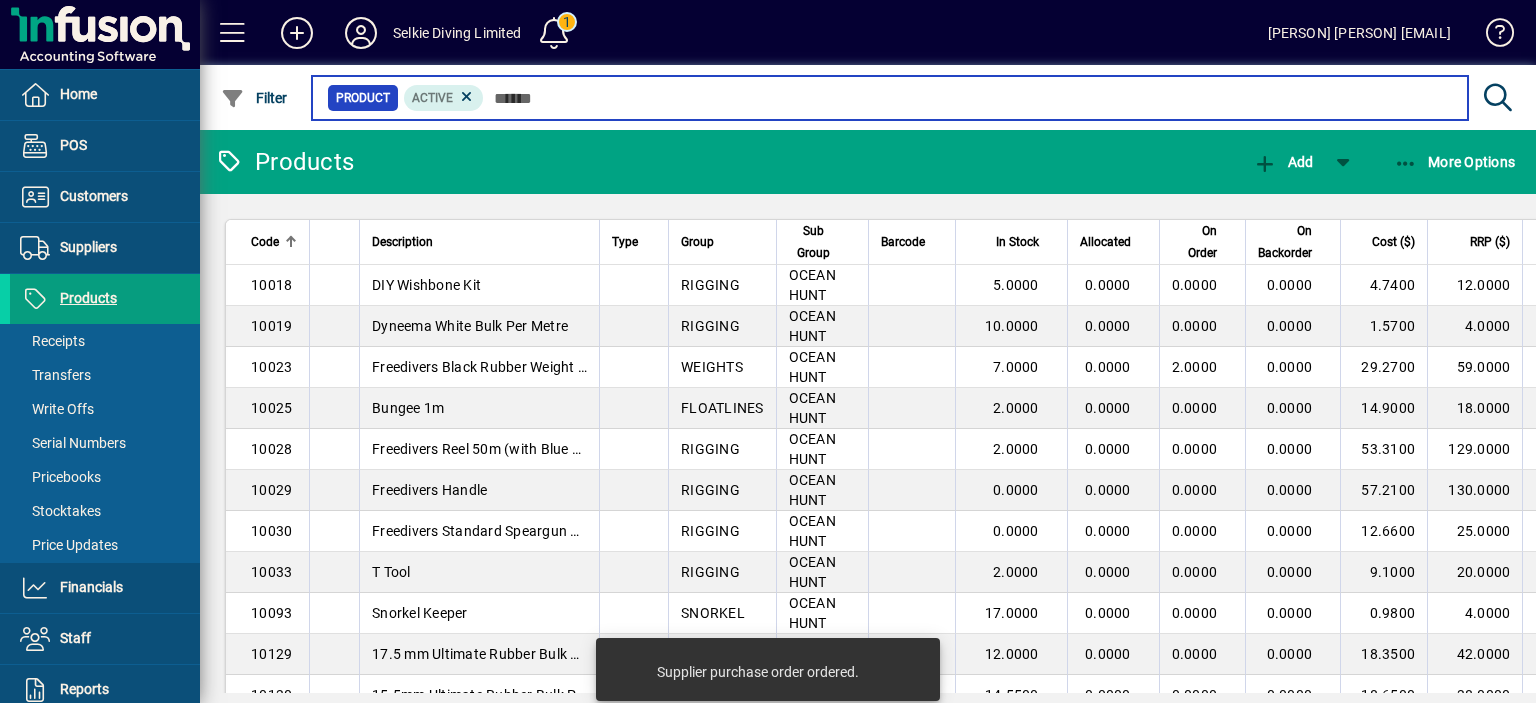 click at bounding box center [968, 98] 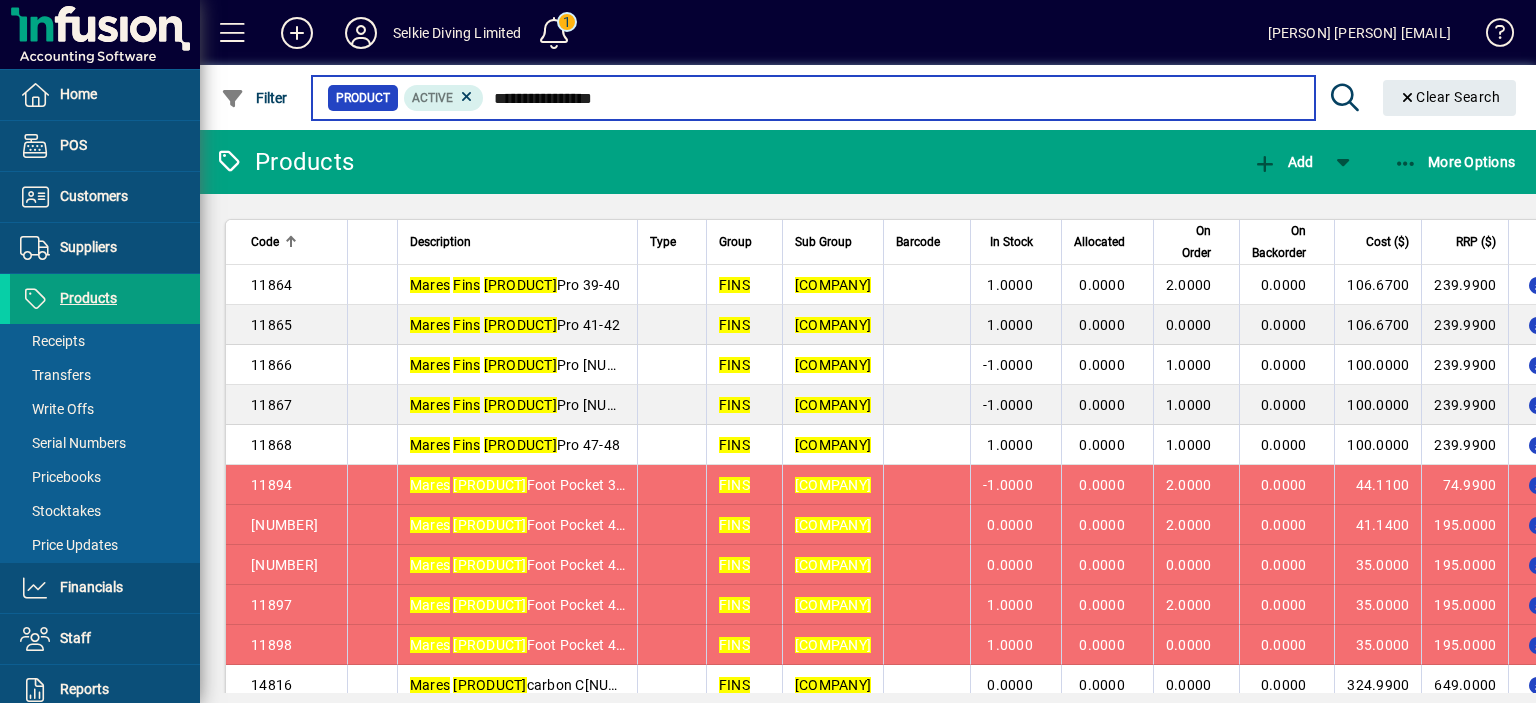type on "**********" 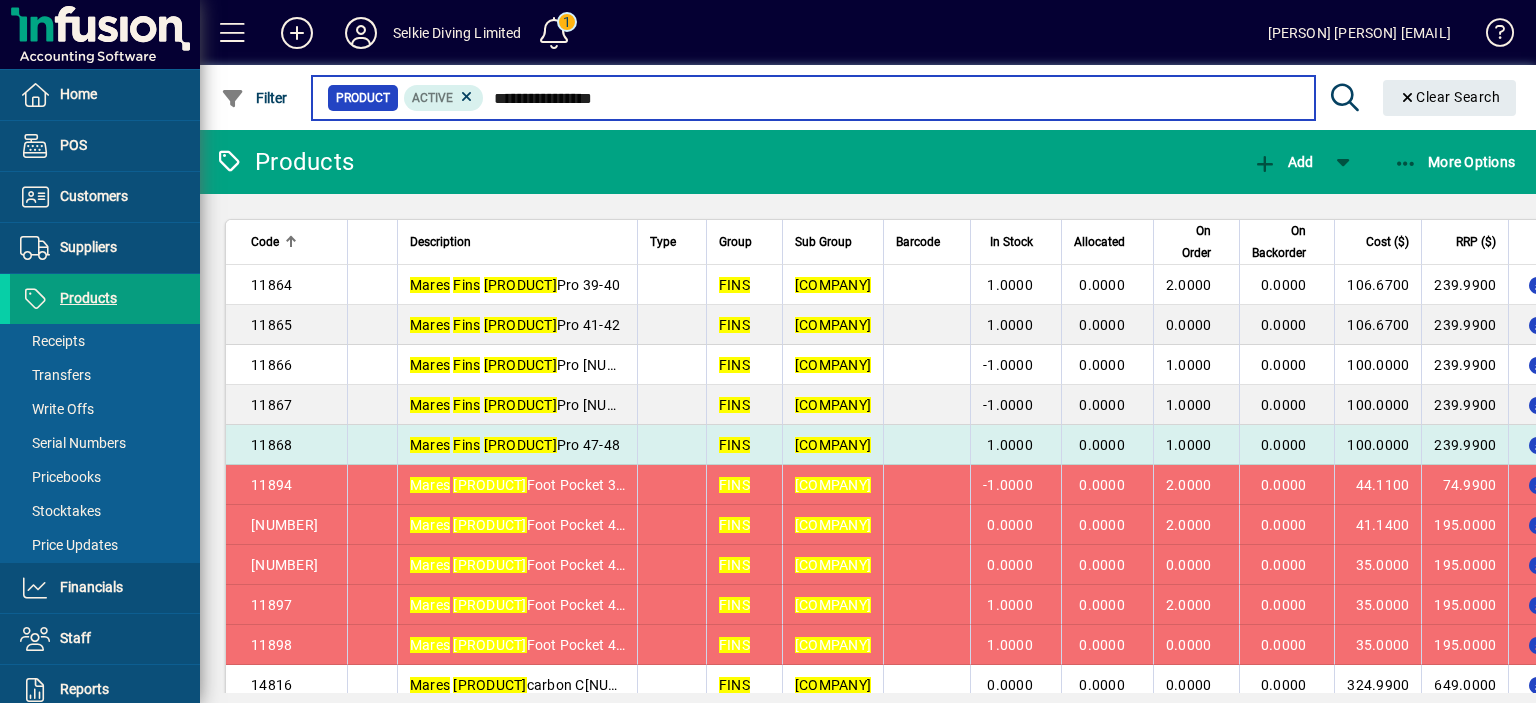 scroll, scrollTop: 100, scrollLeft: 0, axis: vertical 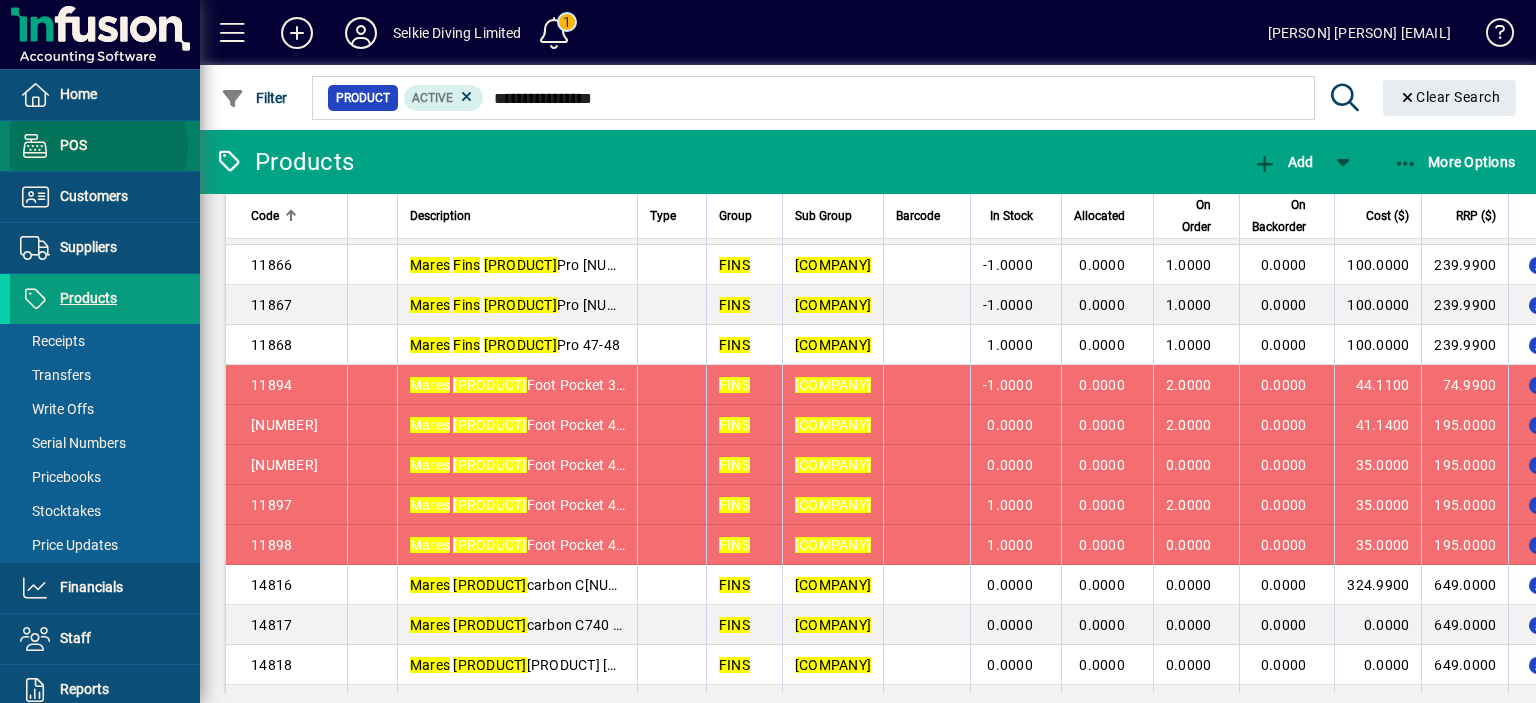 click on "POS" at bounding box center [73, 145] 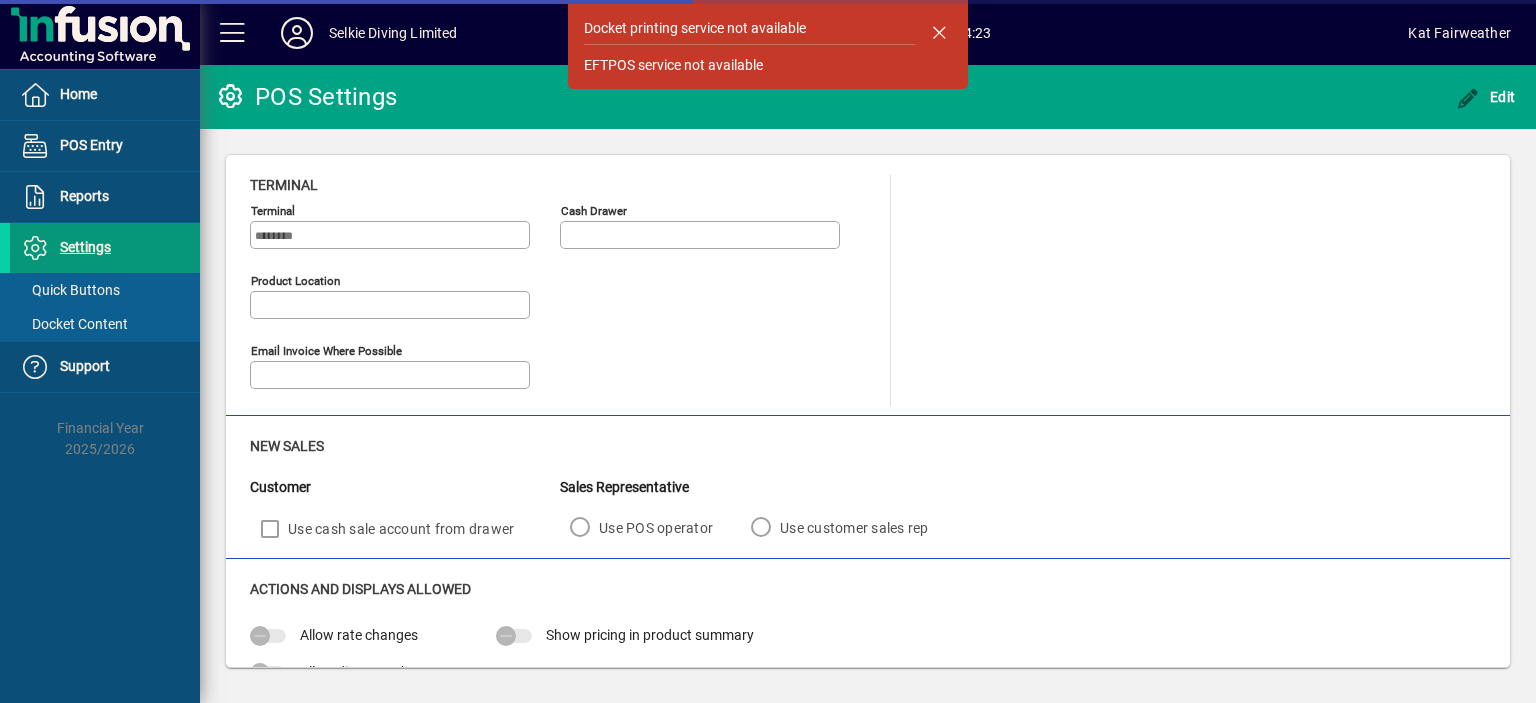 type on "**********" 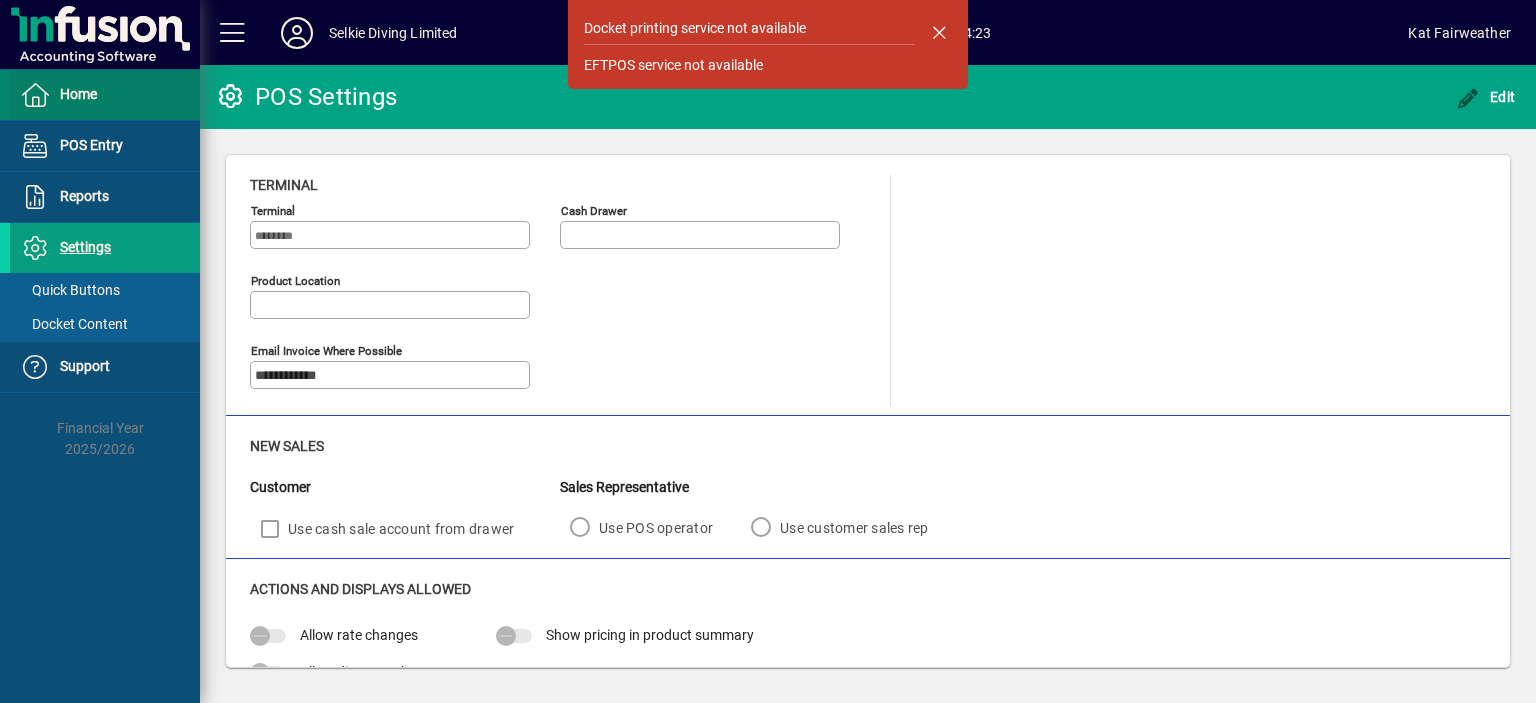 click on "Home" at bounding box center [78, 94] 